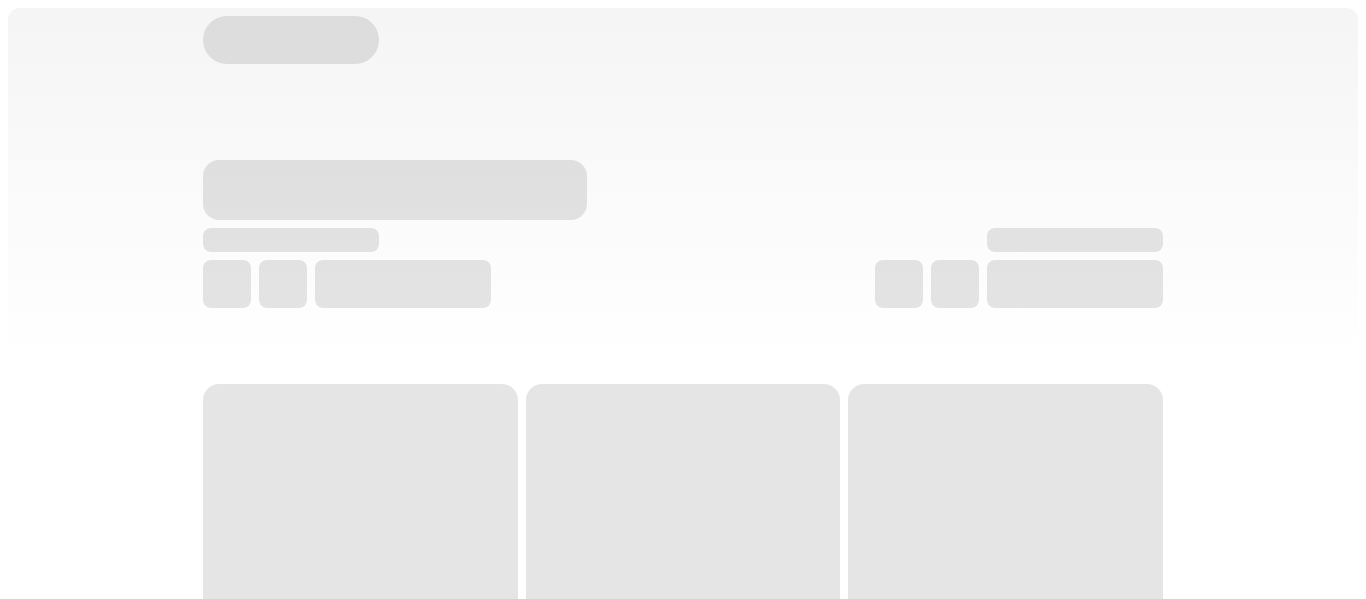 scroll, scrollTop: 0, scrollLeft: 0, axis: both 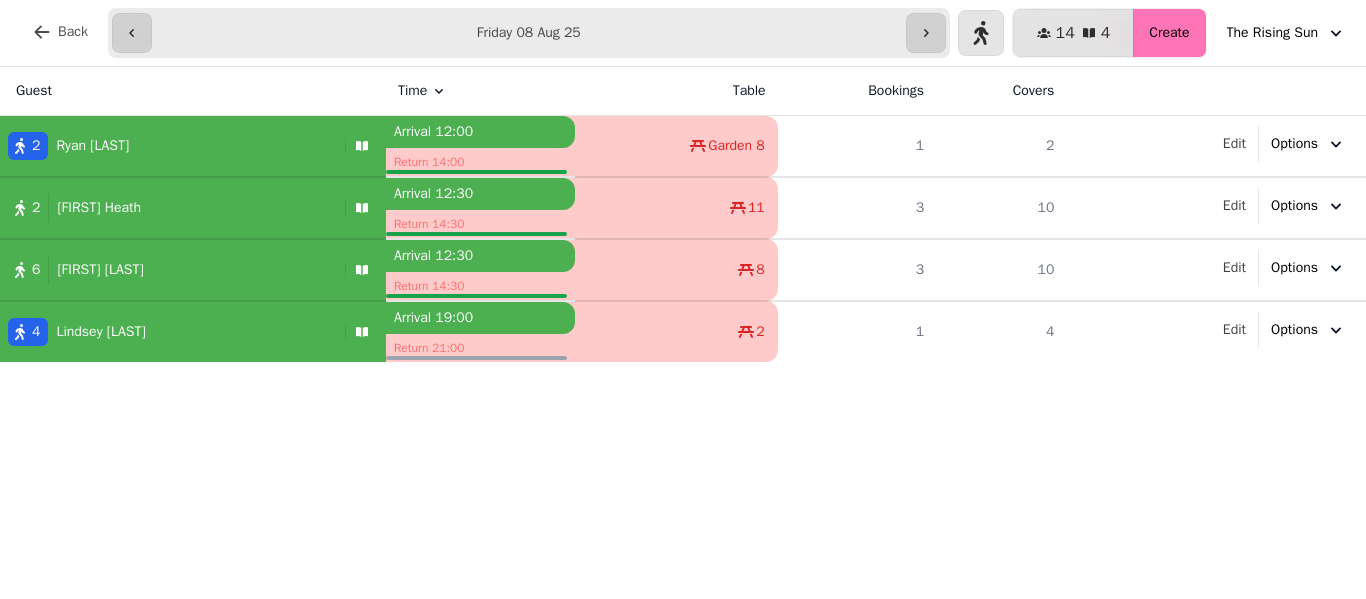 click on "Create" at bounding box center [1169, 33] 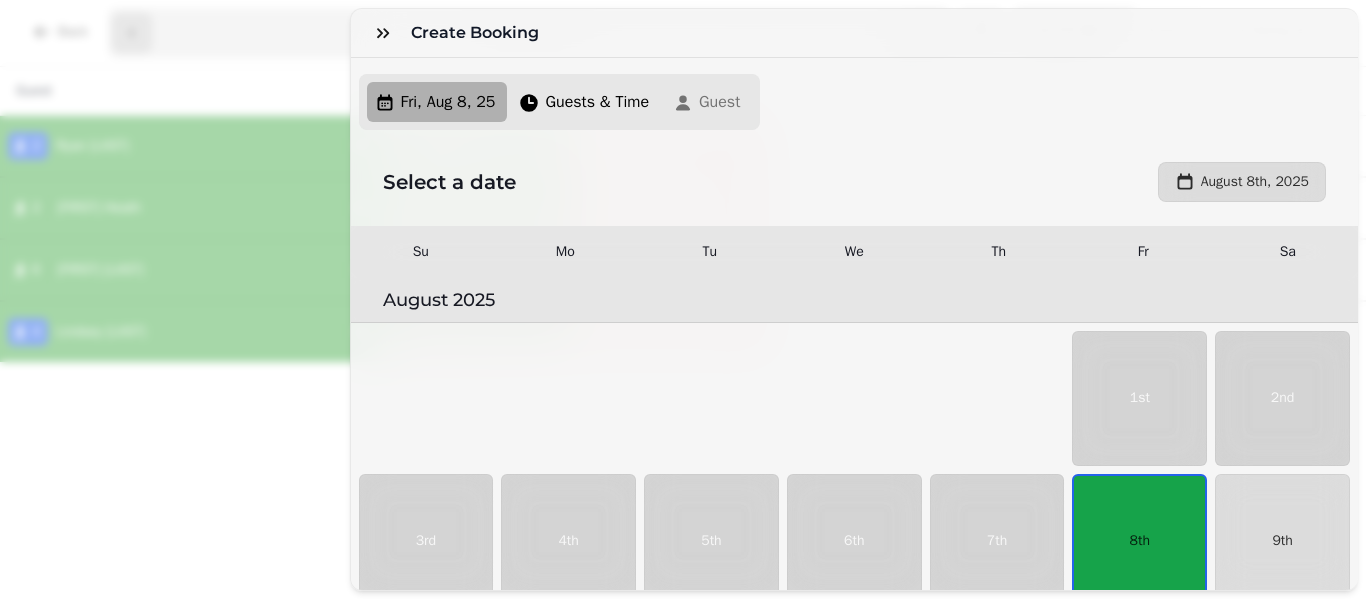 scroll, scrollTop: 133, scrollLeft: 0, axis: vertical 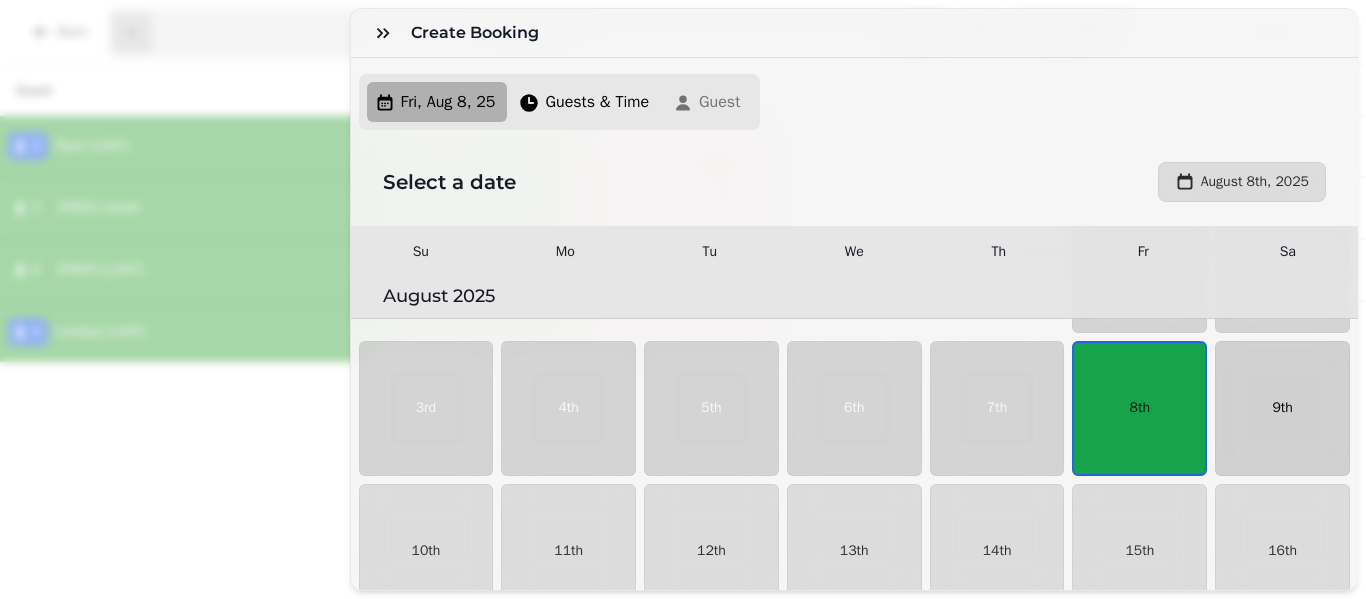 click on "9th" at bounding box center [1282, 408] 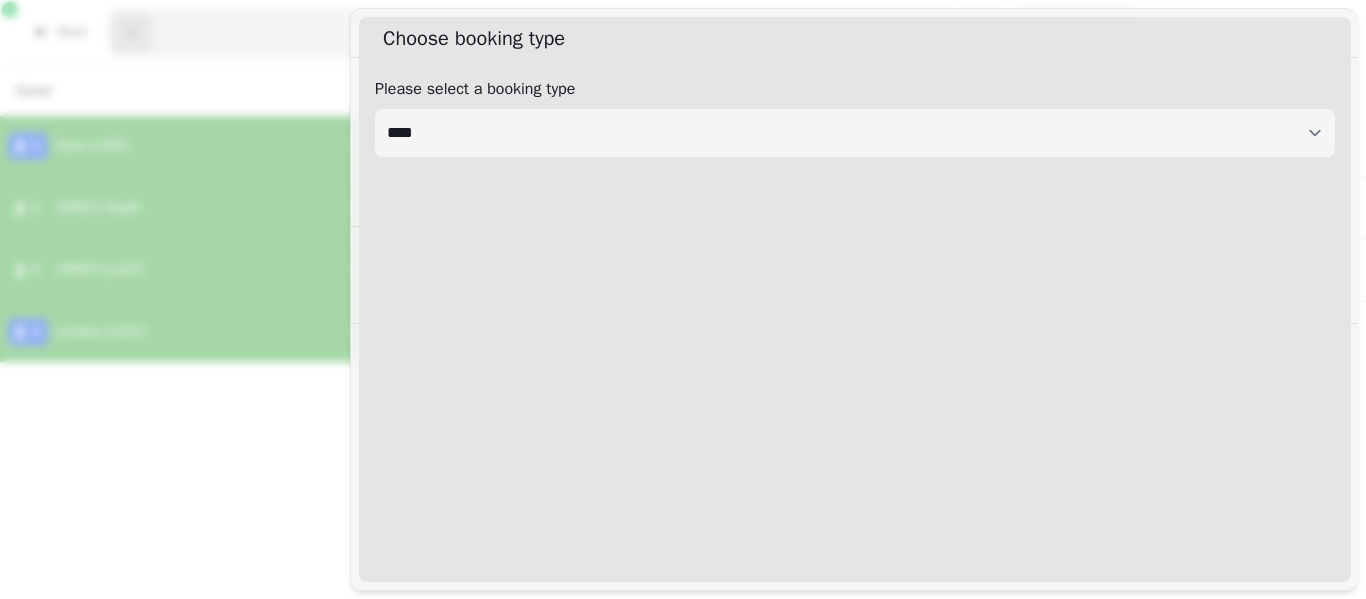 select on "****" 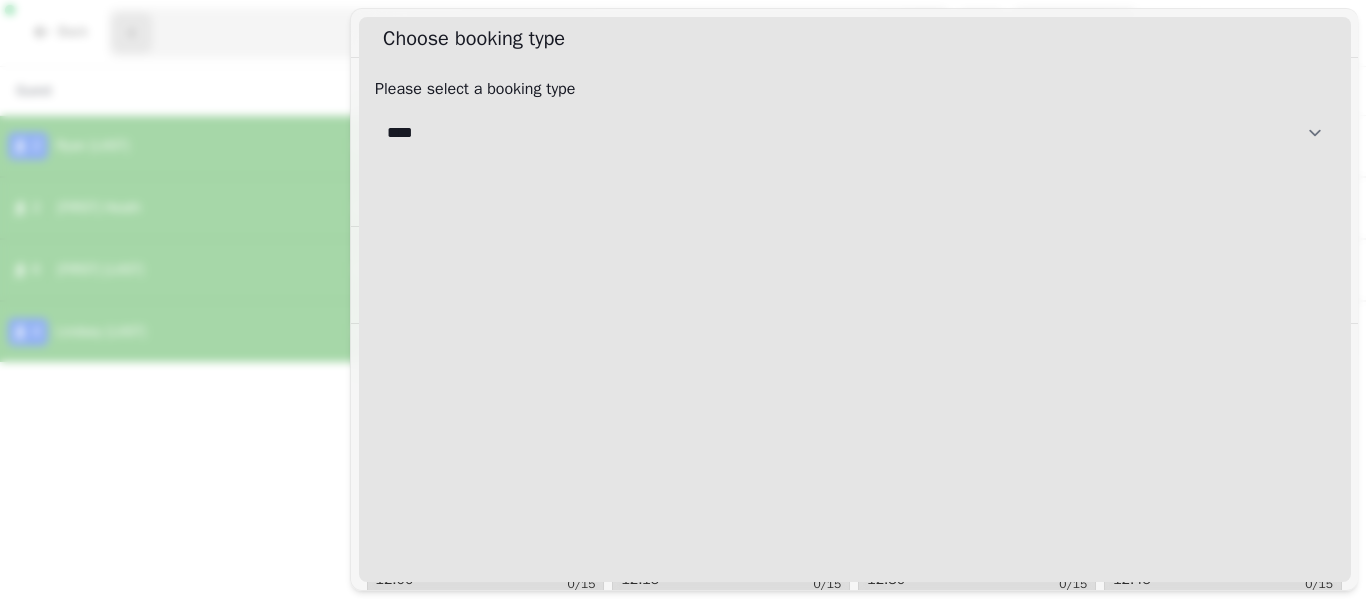 click on "**********" at bounding box center (855, 133) 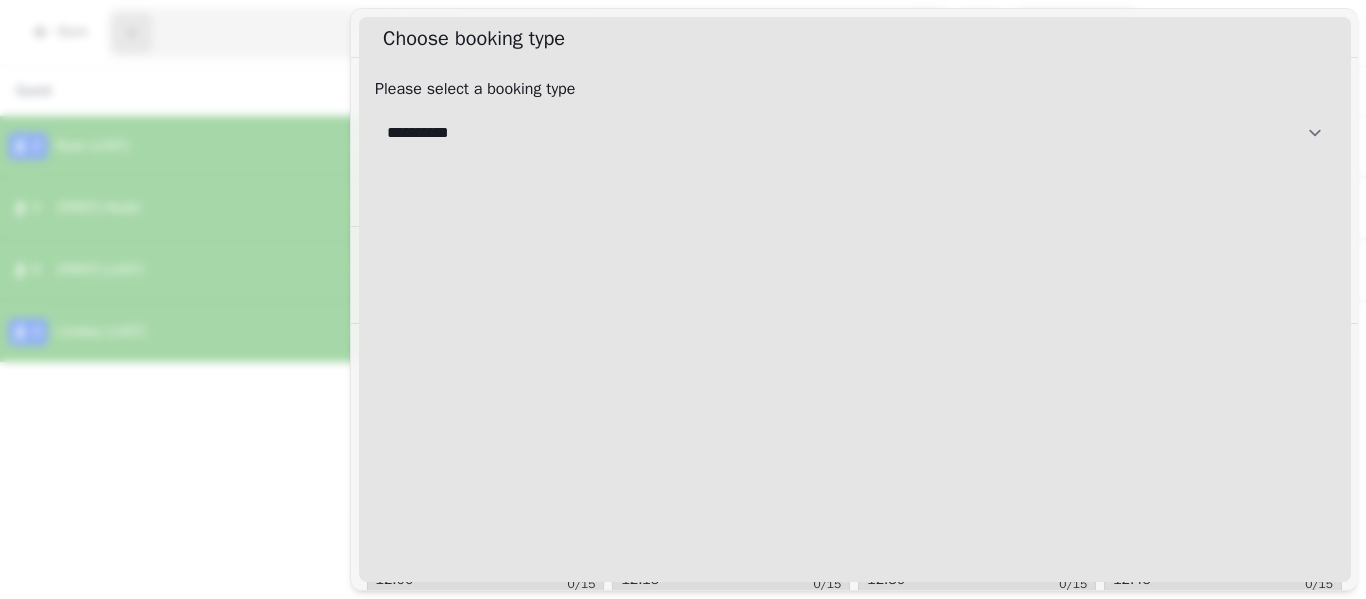 click on "**********" at bounding box center [855, 133] 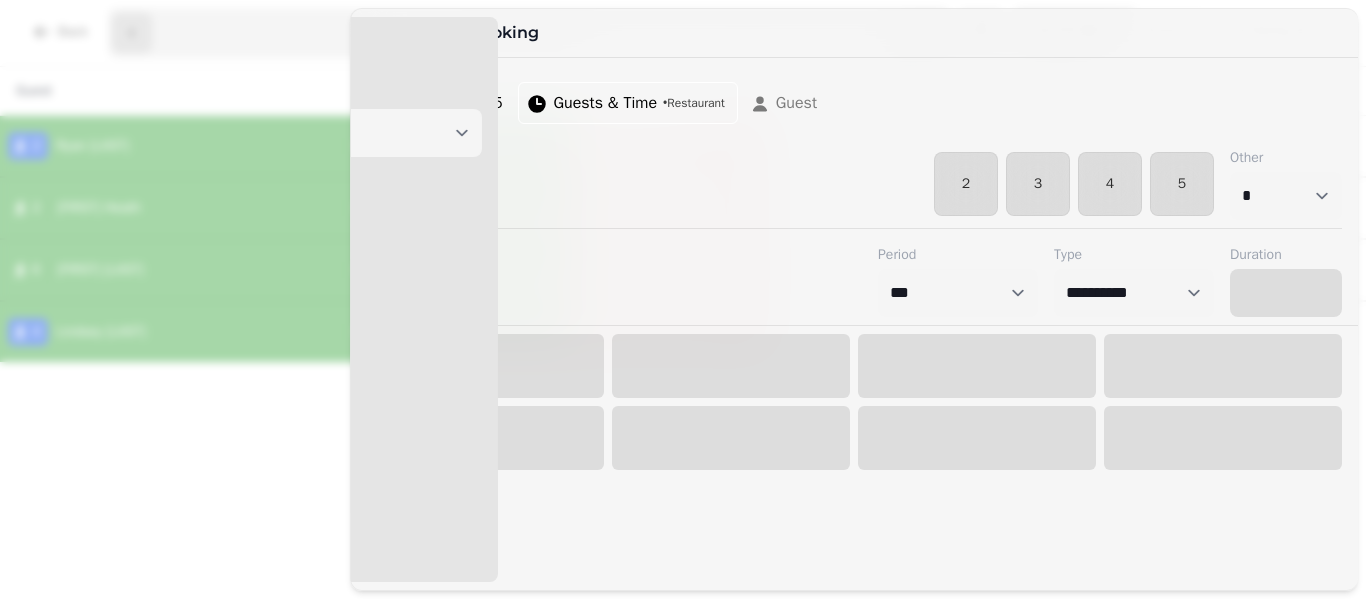 select on "****" 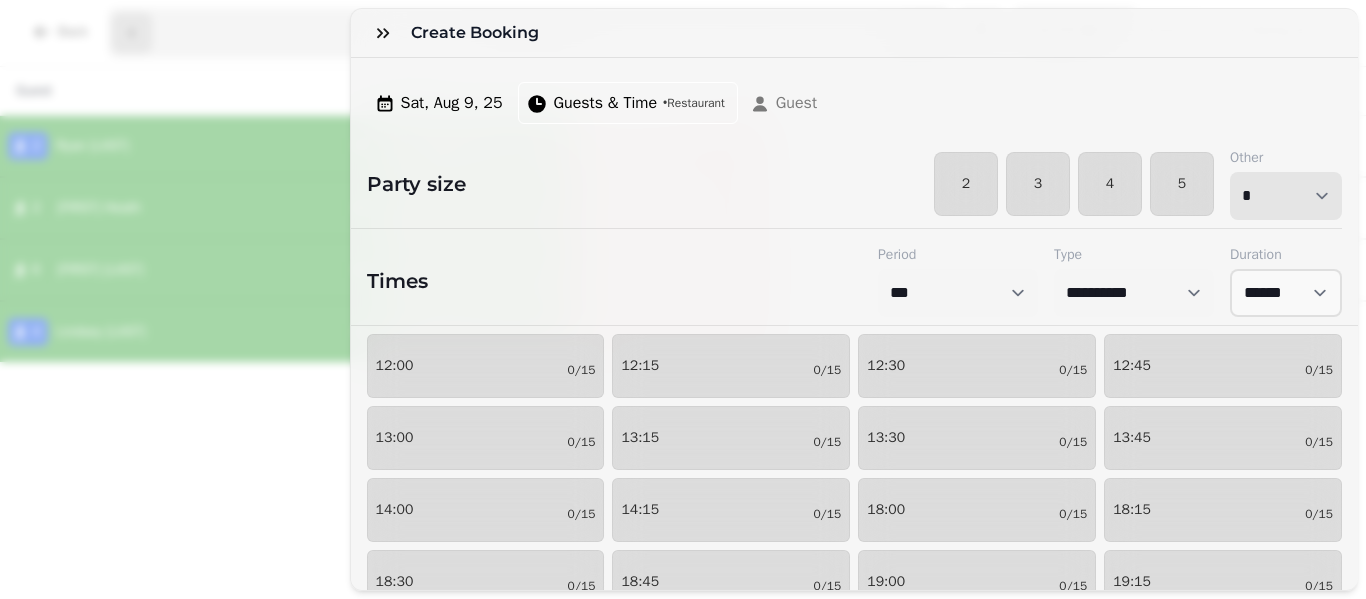 click on "* * * * * * * * * ** ** ** ** ** ** ** ** ** ** ** ** ** ** ** ** ** ** ** ** ** ** ** ** ** ** ** ** ** ** ** ** ** ** ** ** ** ** ** ** ** ** ** ** ** ** ** ** ** ** ** ** ** ** ** ** ** ** ** ** ** ** ** ** ** ** ** ** ** ** ** ** ** ** ** ** ** ** ** ** ** ** ** ** ** ** ** ** ** ** *** *** *** *** *** *** *** *** *** *** *** *** *** *** *** *** *** *** *** *** ***" at bounding box center (1286, 196) 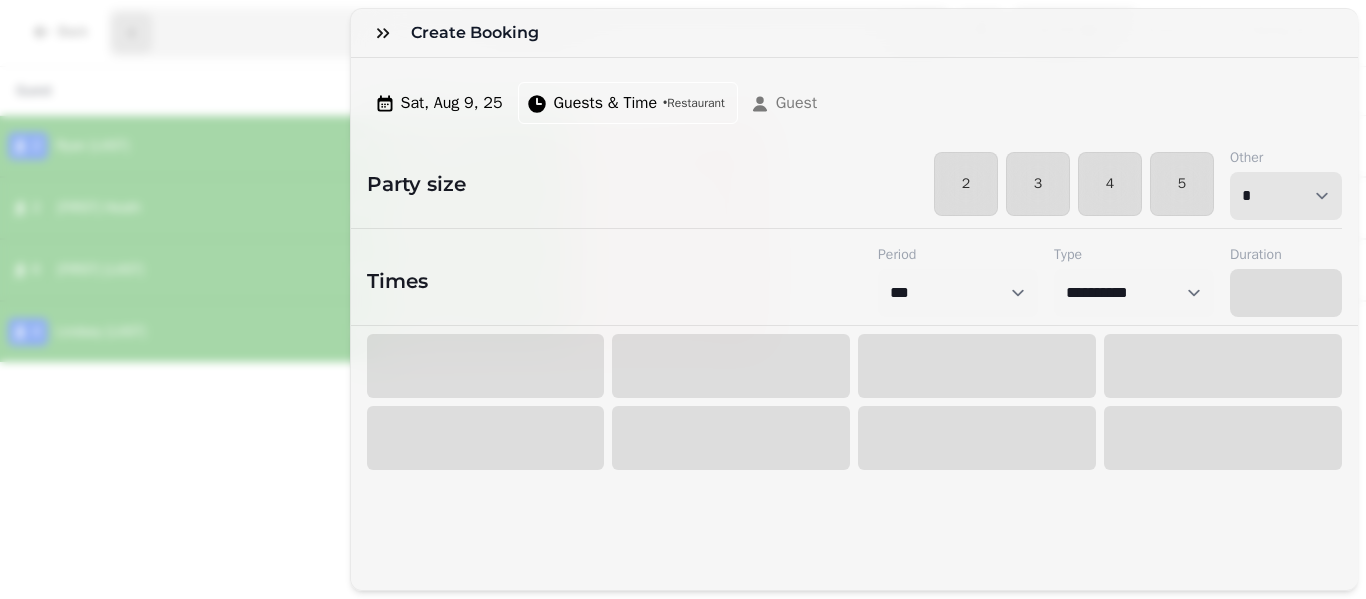 select on "****" 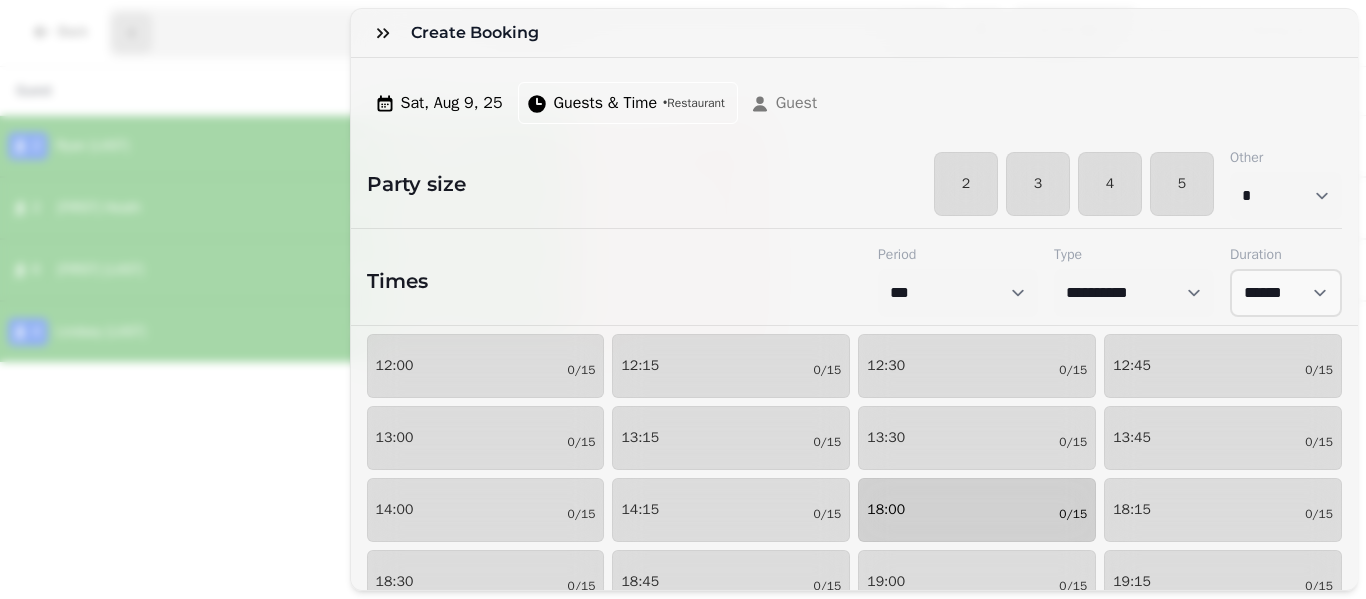 click on "18:00 0/15" at bounding box center [977, 510] 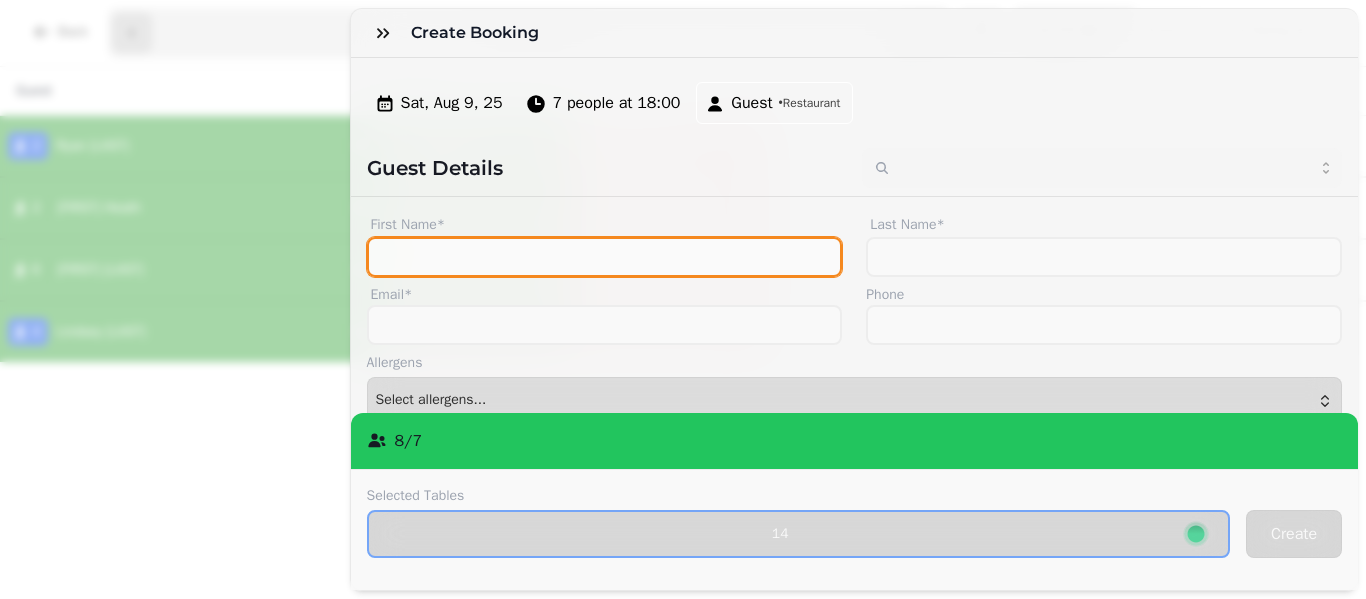 click on "First Name*" at bounding box center [605, 257] 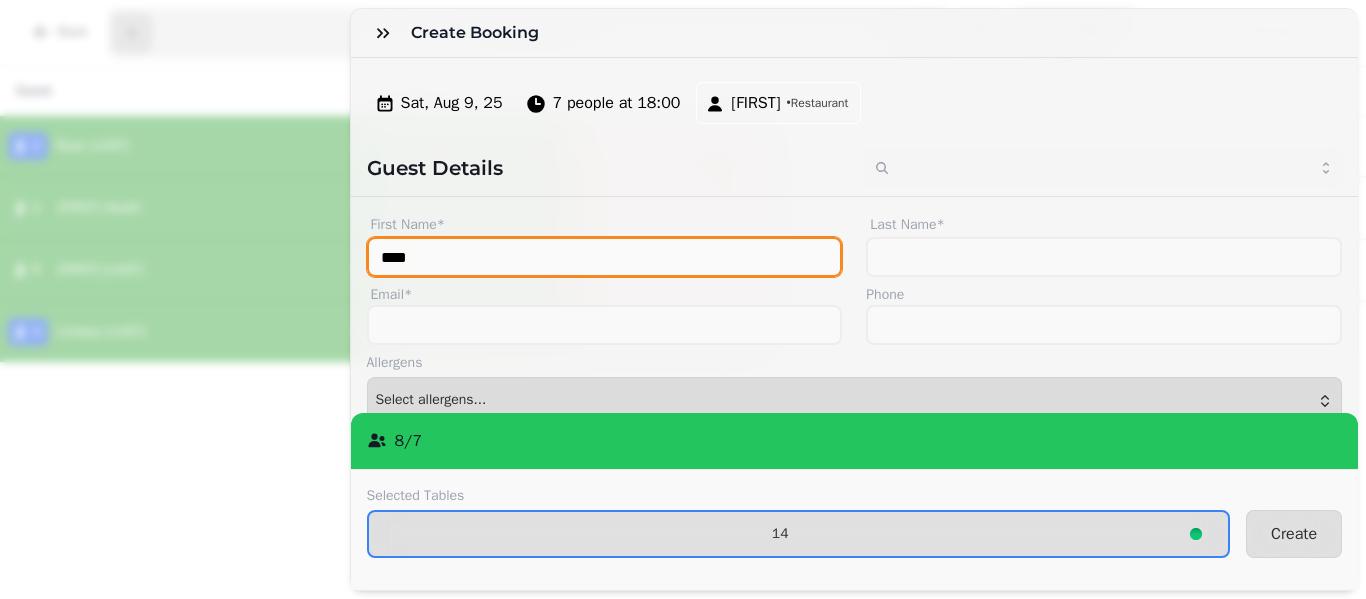 type on "****" 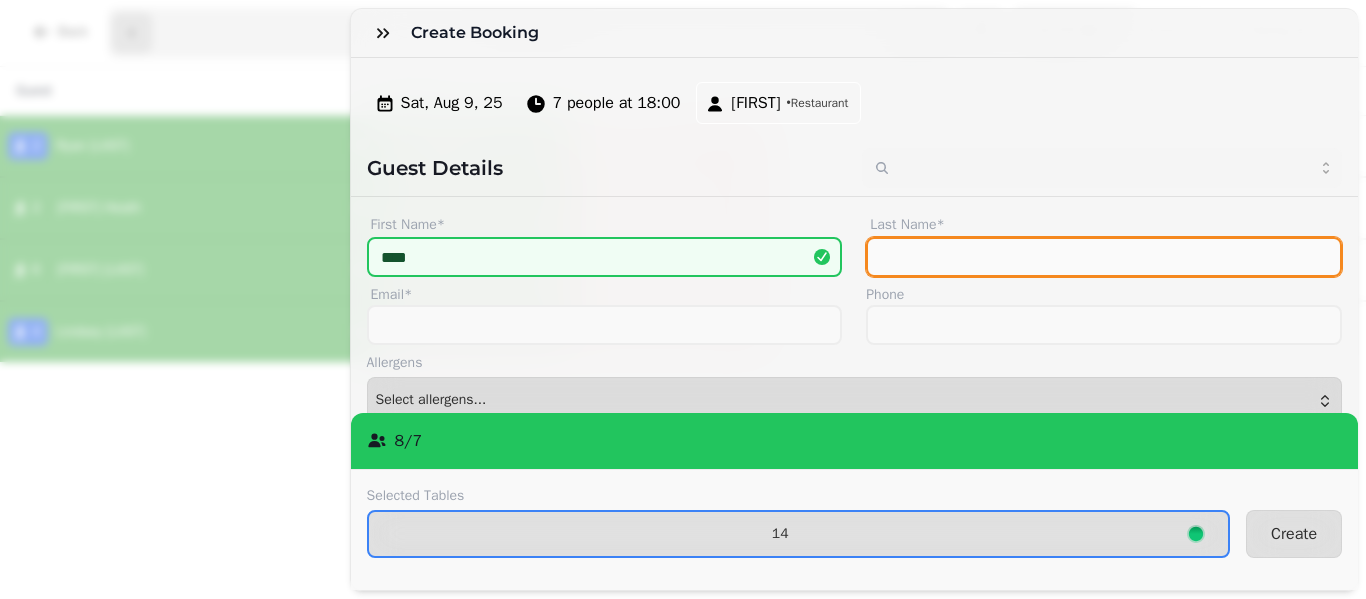 type on "*" 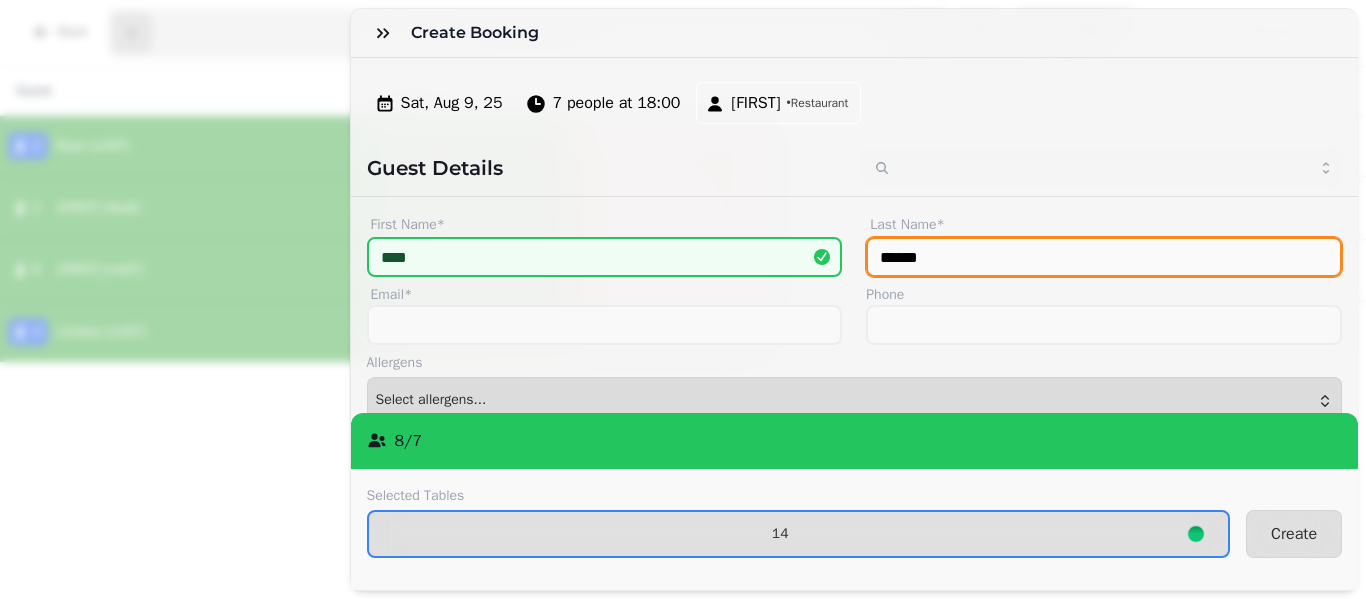 type on "******" 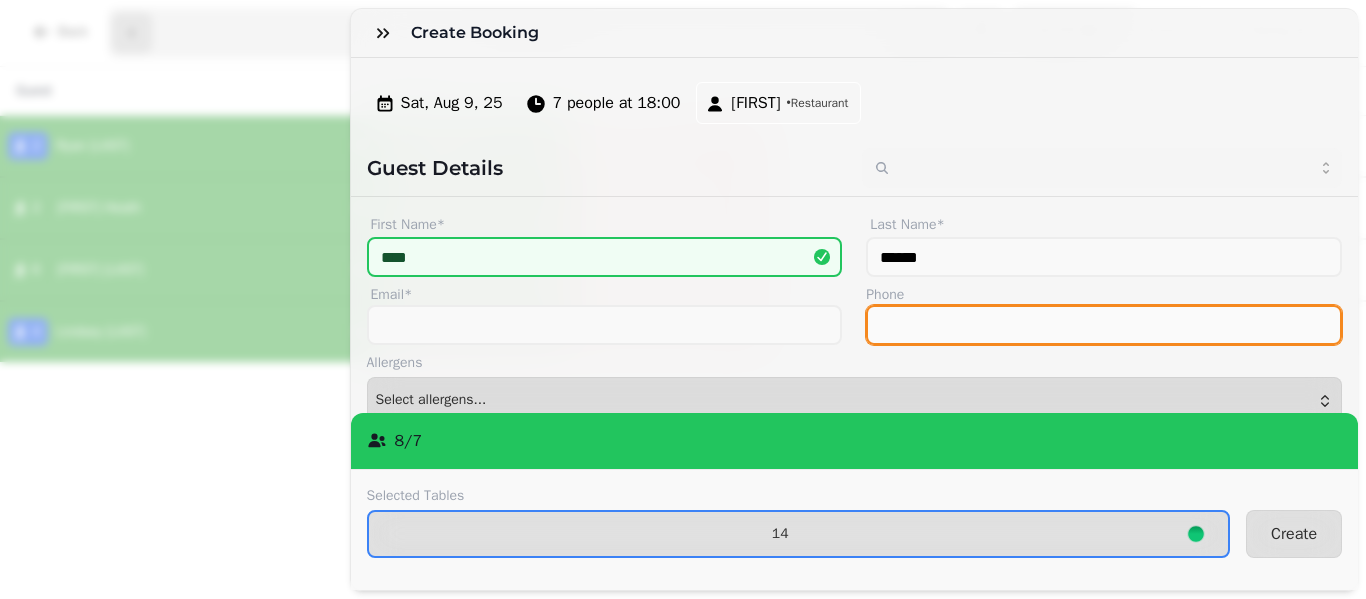 click on "Phone" at bounding box center [1104, 325] 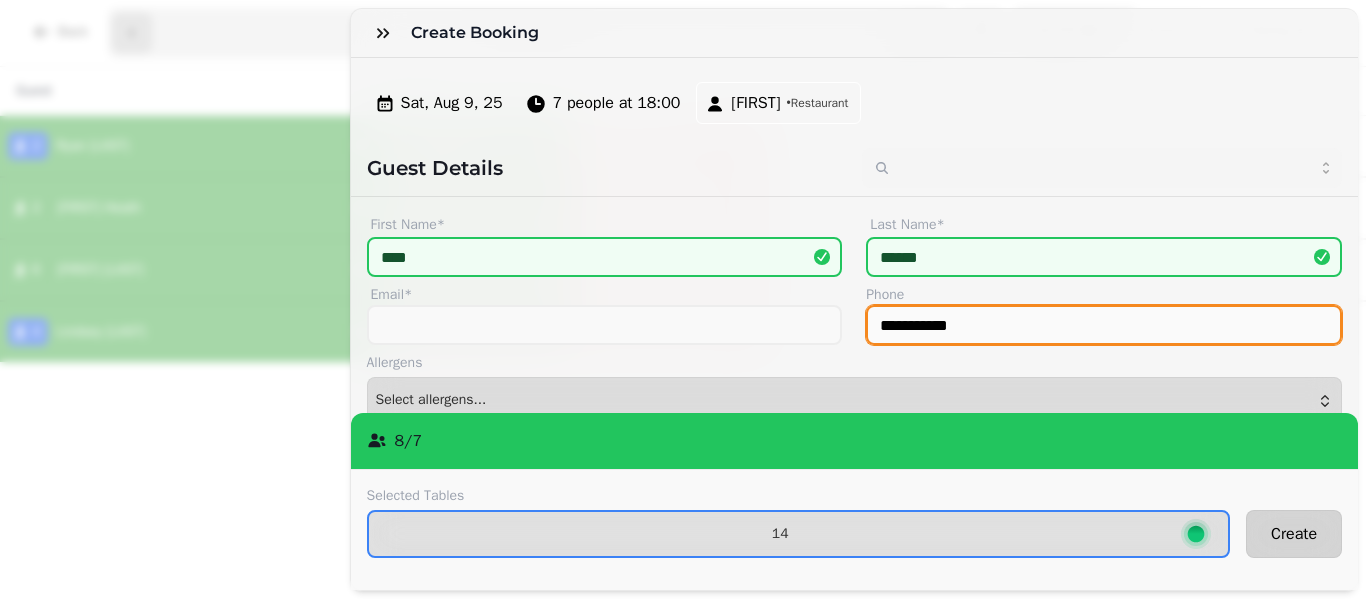 type on "**********" 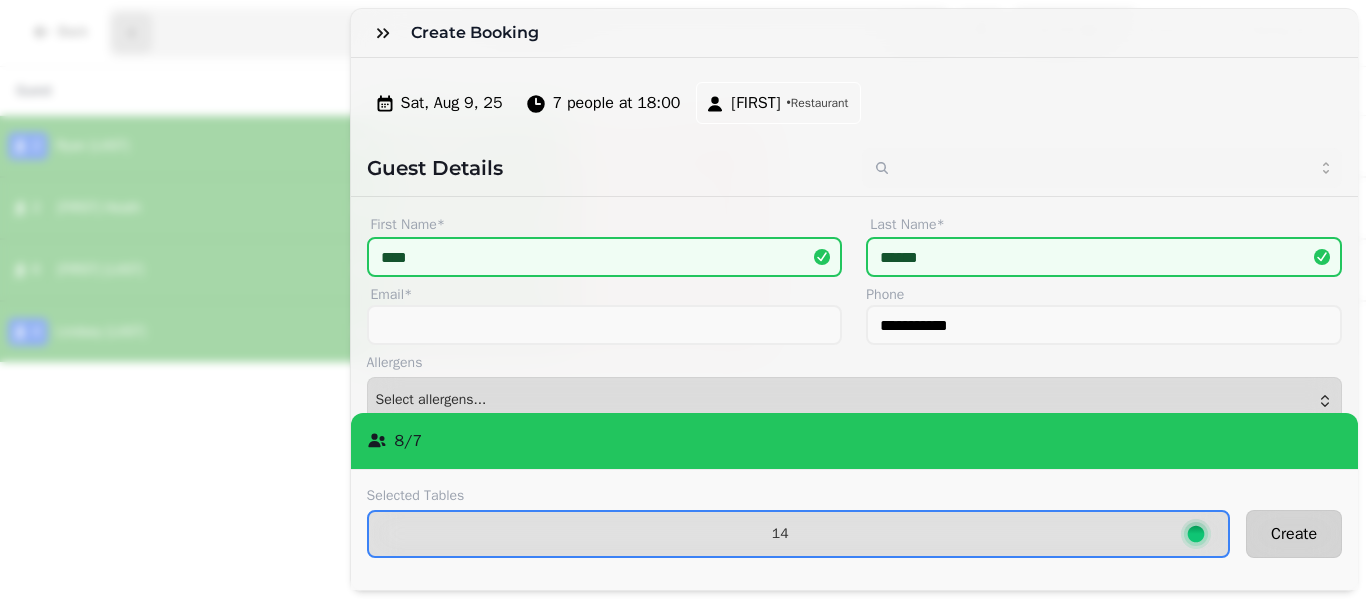 click on "Create" at bounding box center [1294, 534] 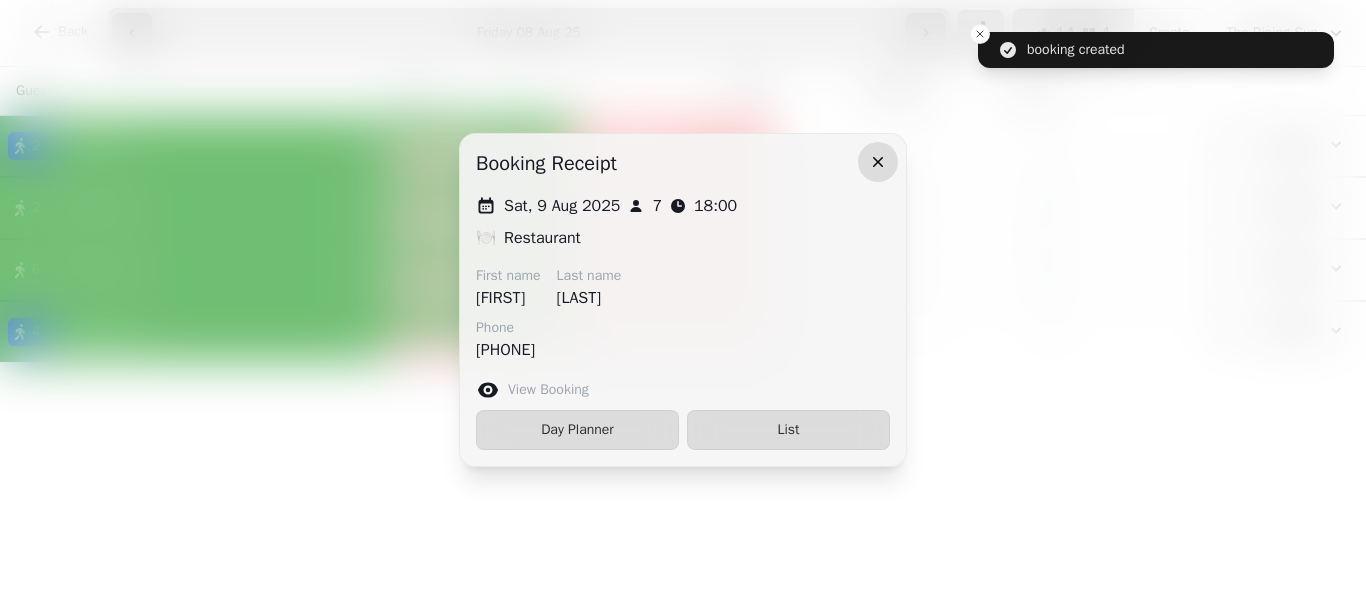 click 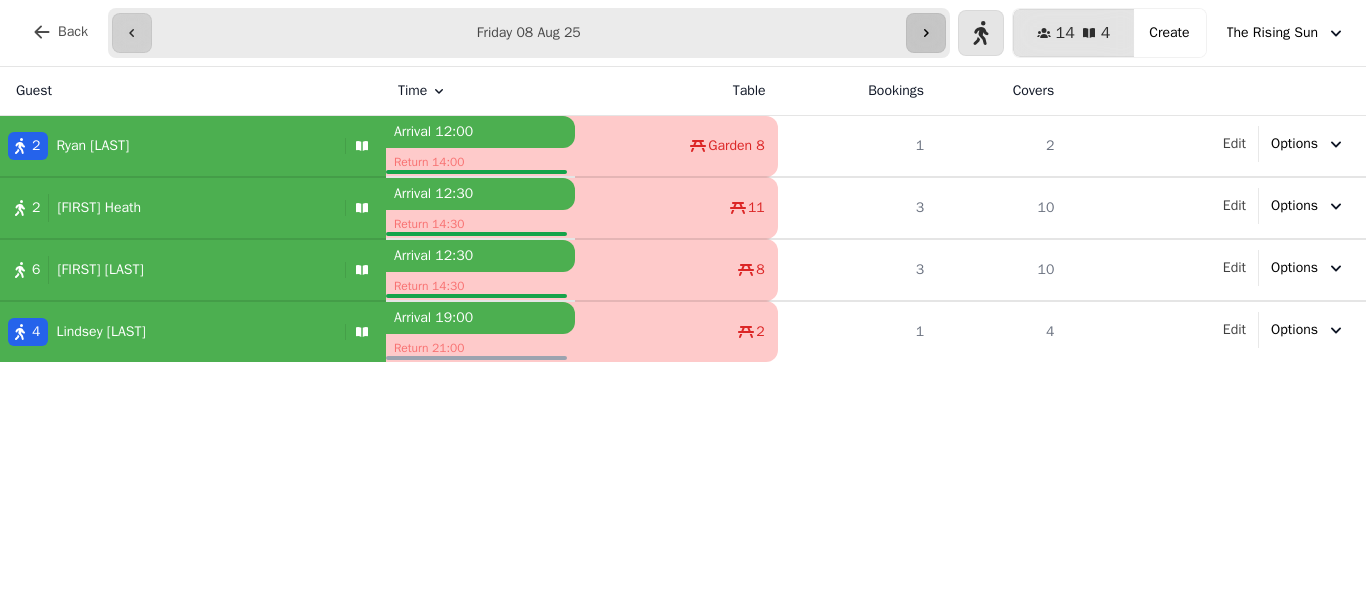 click at bounding box center [926, 33] 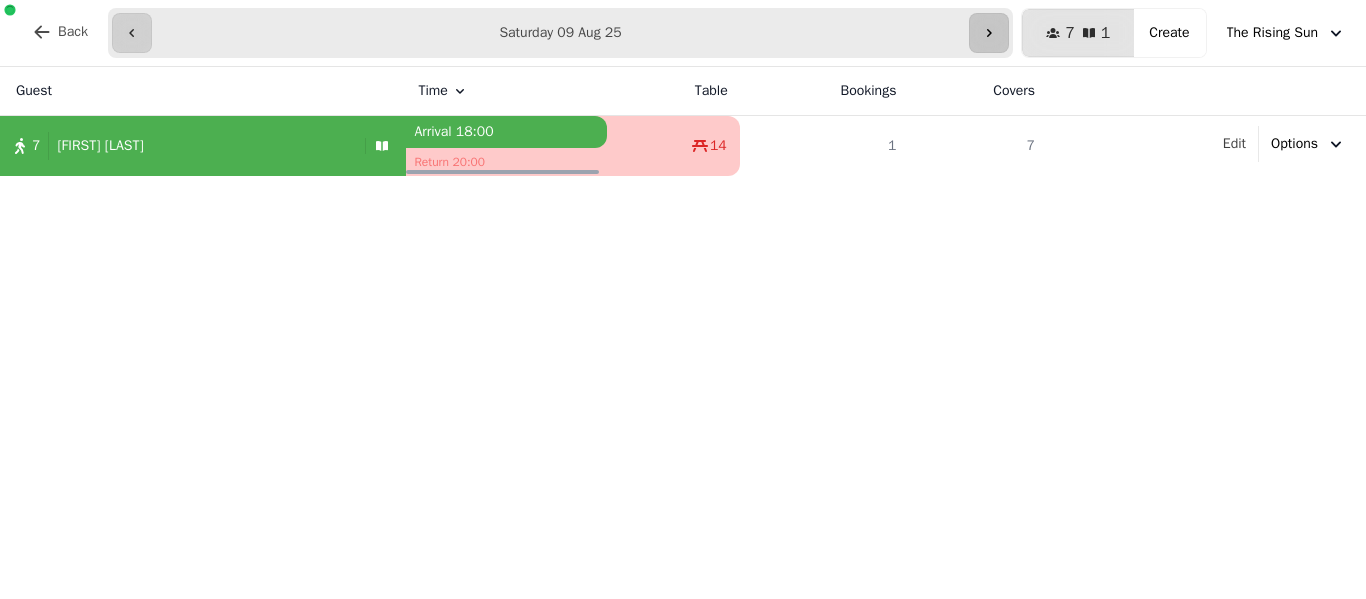 click at bounding box center (989, 33) 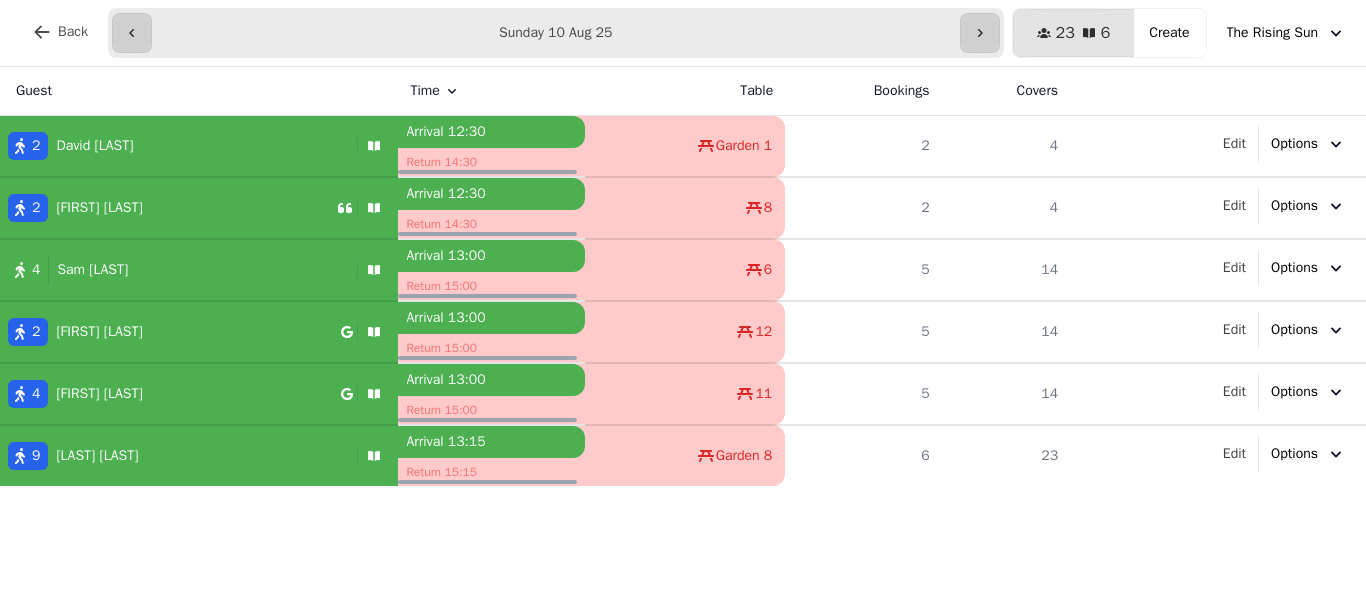 click on "2 [FIRST] [LAST]" at bounding box center [170, 332] 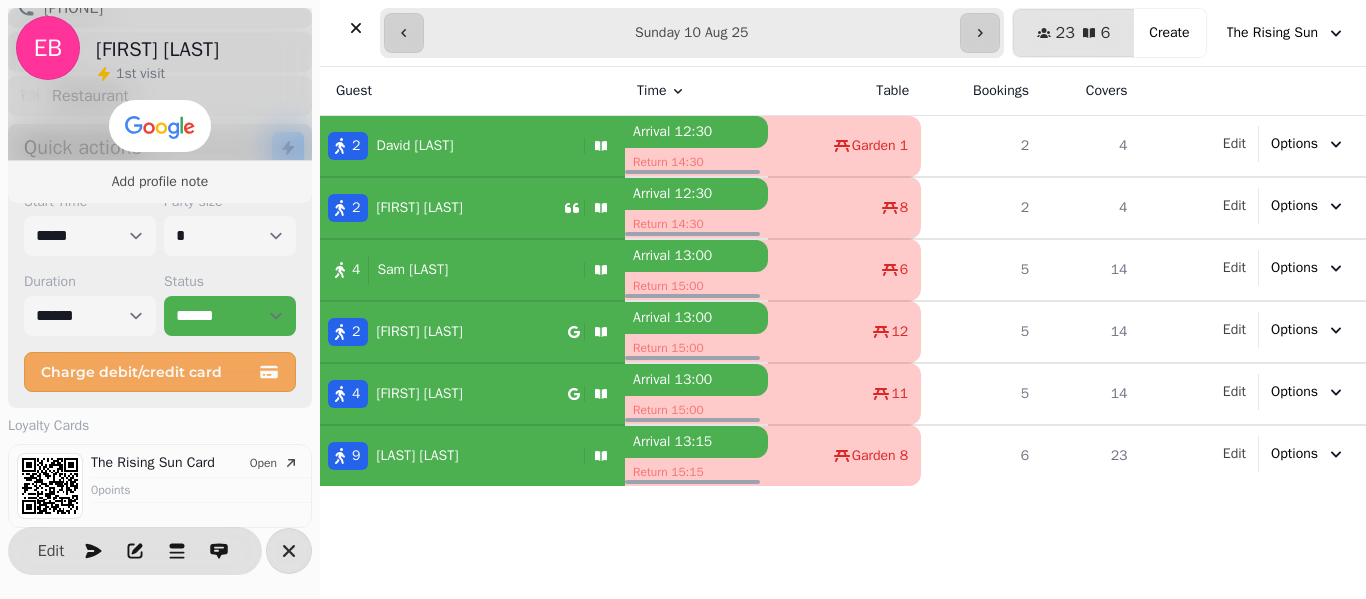 scroll, scrollTop: 0, scrollLeft: 0, axis: both 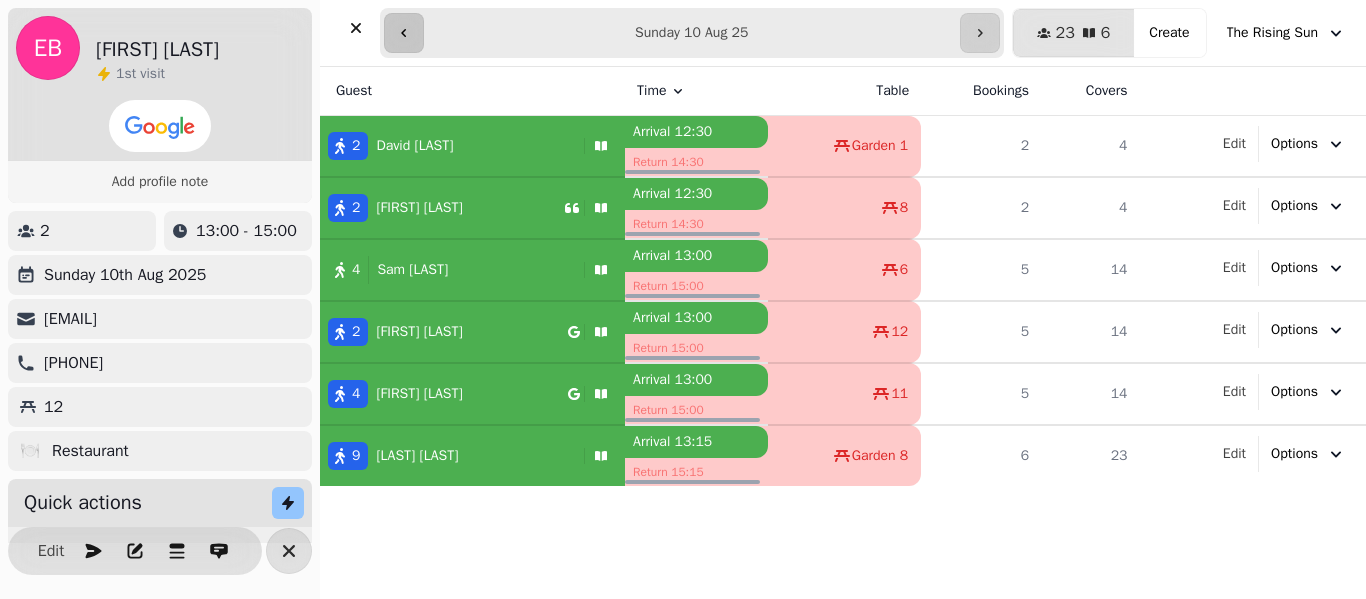 click at bounding box center [404, 33] 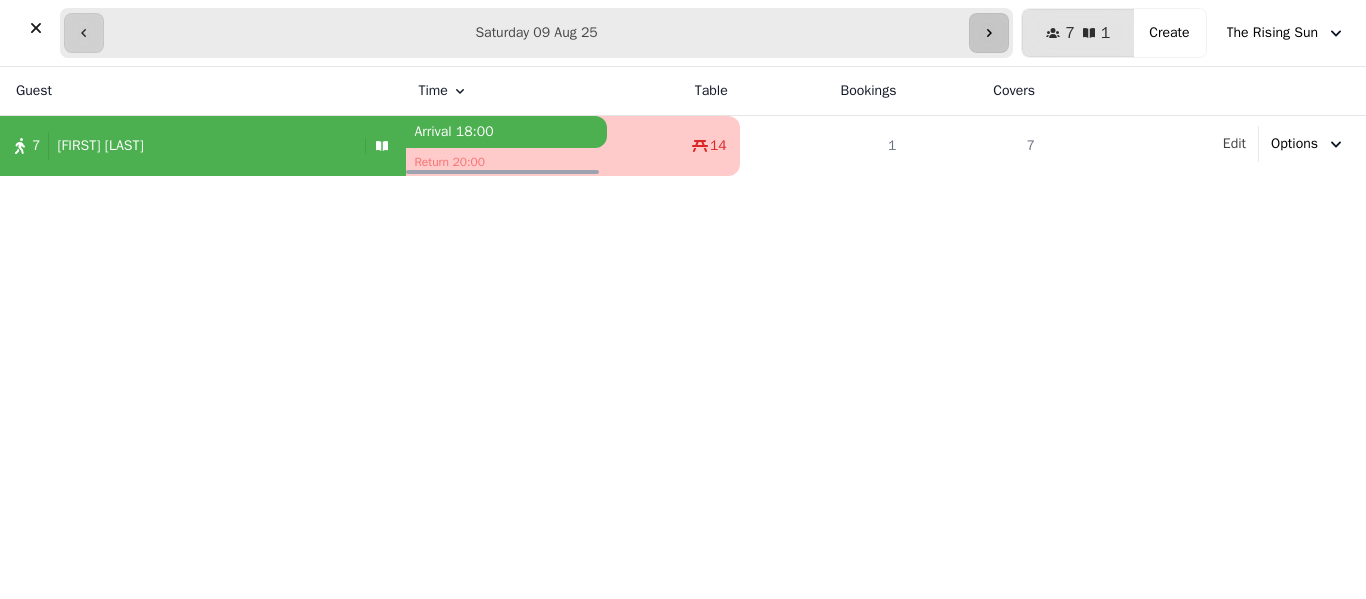 click at bounding box center (989, 33) 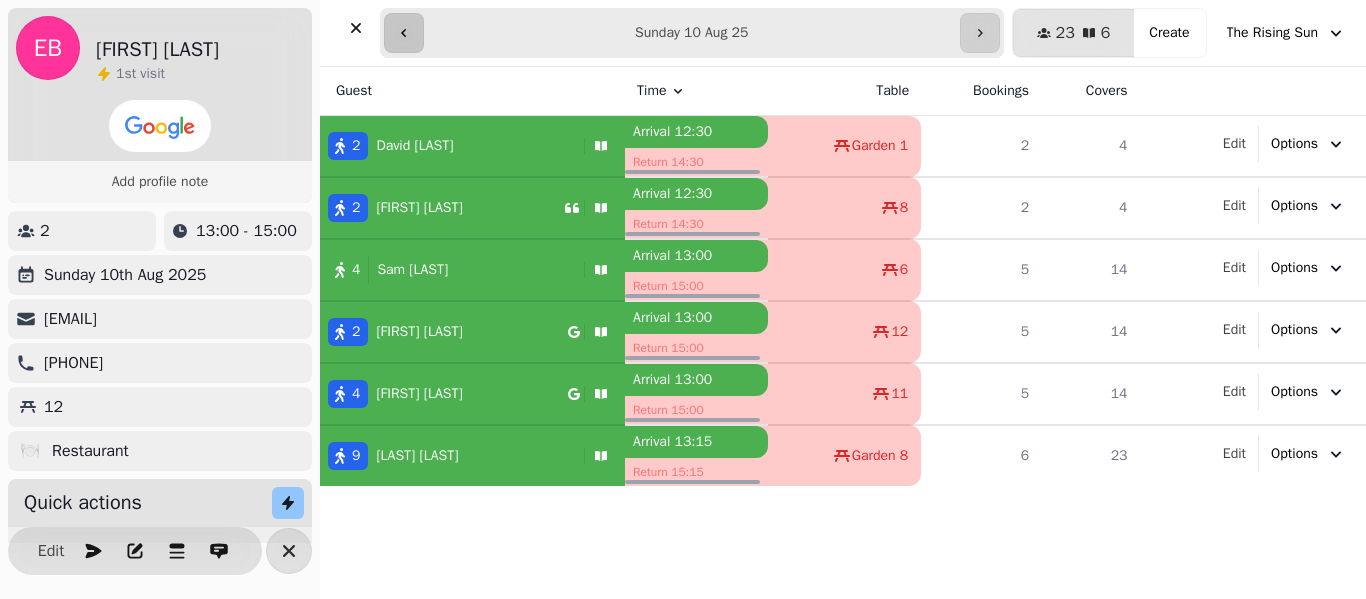 click at bounding box center [404, 33] 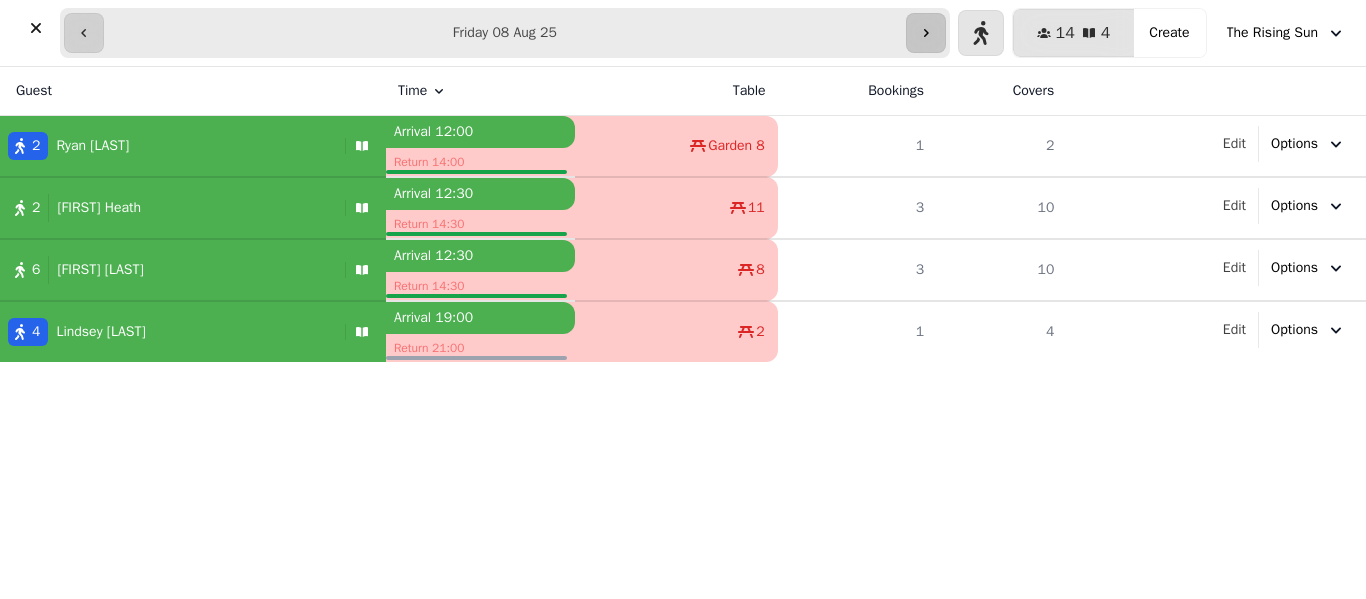 click at bounding box center [926, 33] 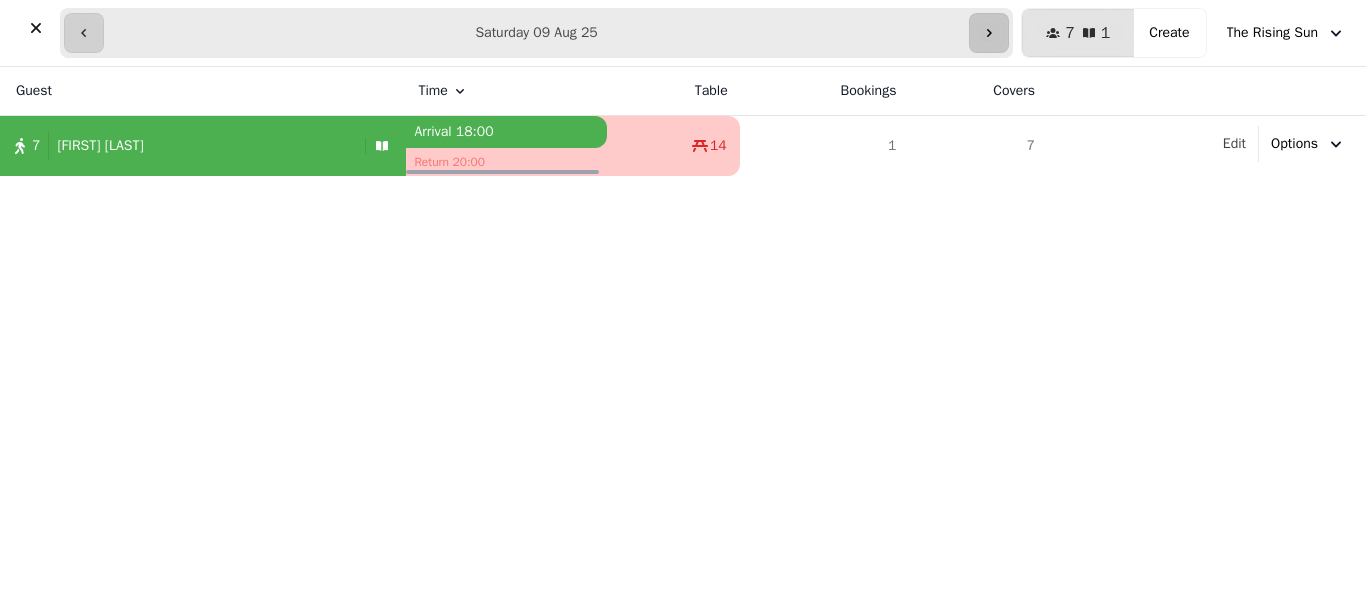 click at bounding box center (989, 33) 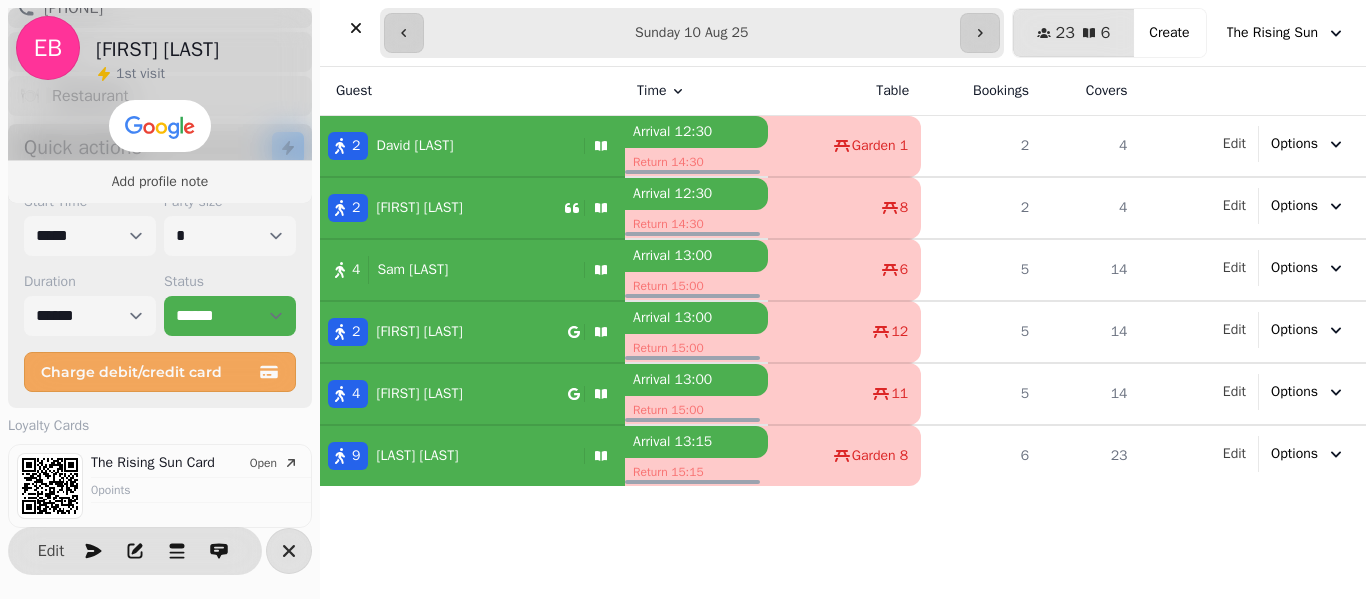 scroll, scrollTop: 0, scrollLeft: 0, axis: both 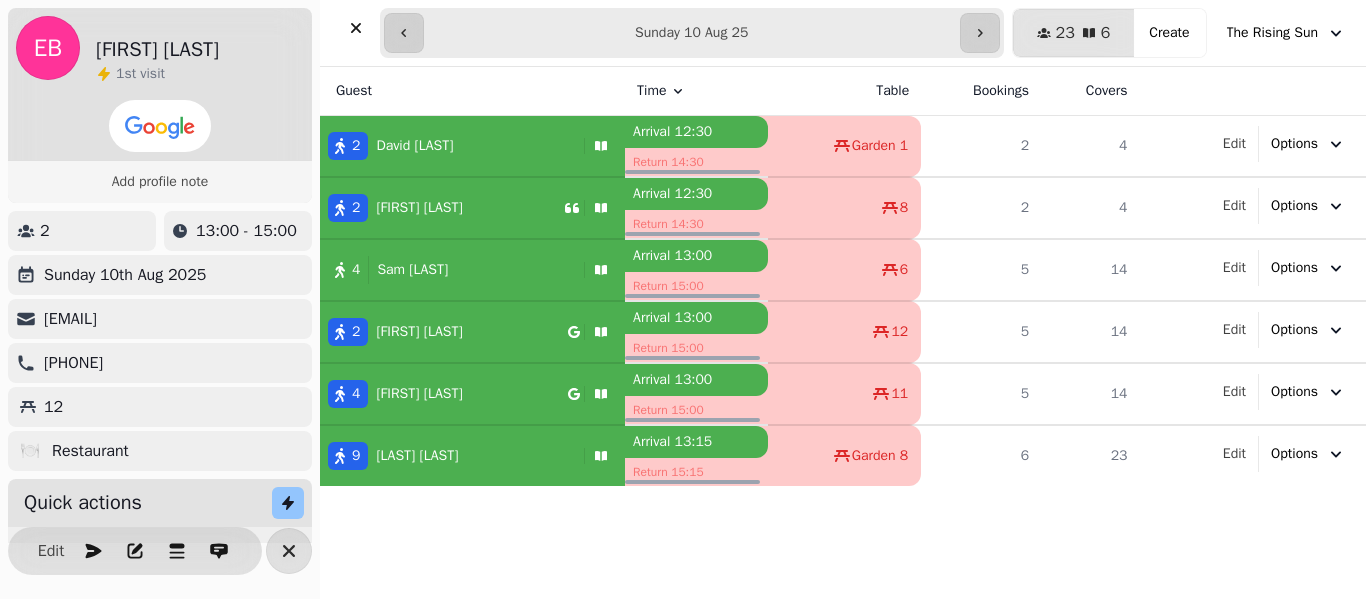 click on "4 [FIRST] [LAST]" at bounding box center (444, 394) 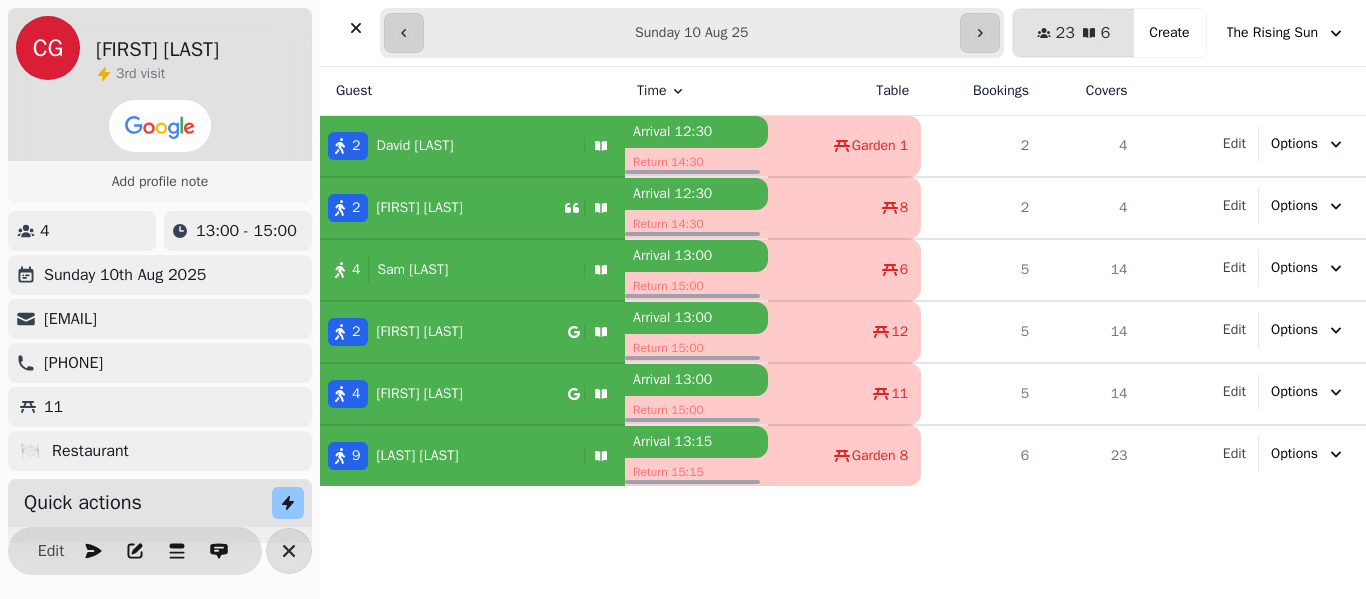 click on "**********" at bounding box center (692, 33) 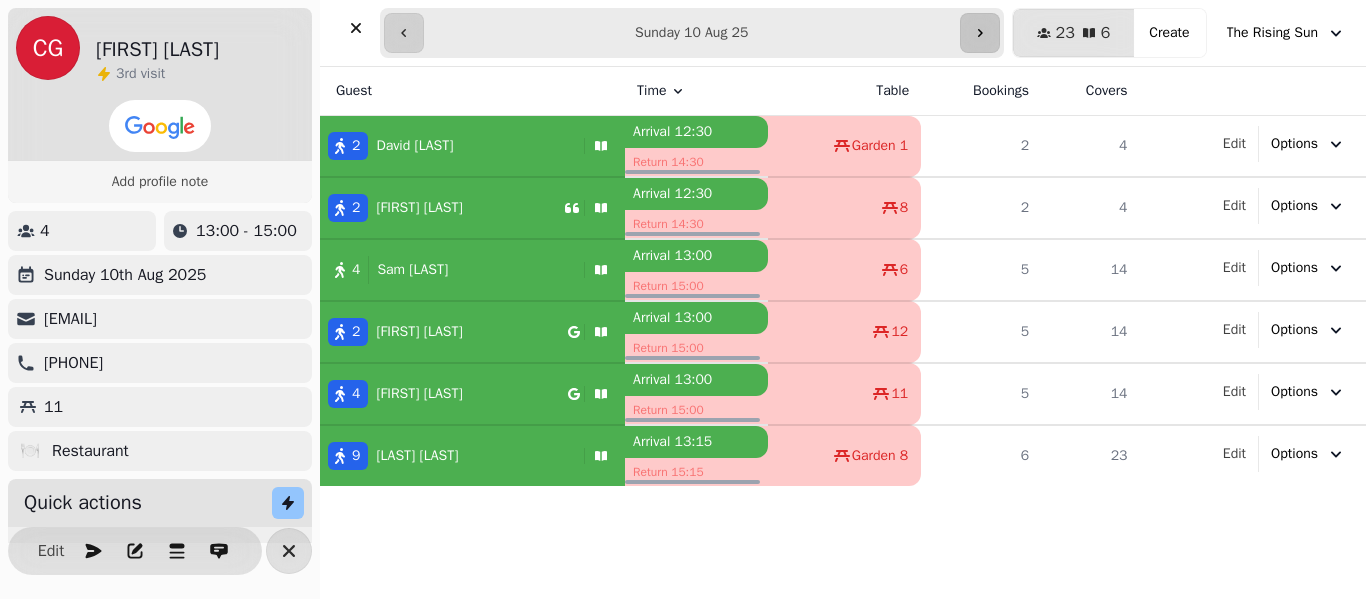 click at bounding box center [980, 33] 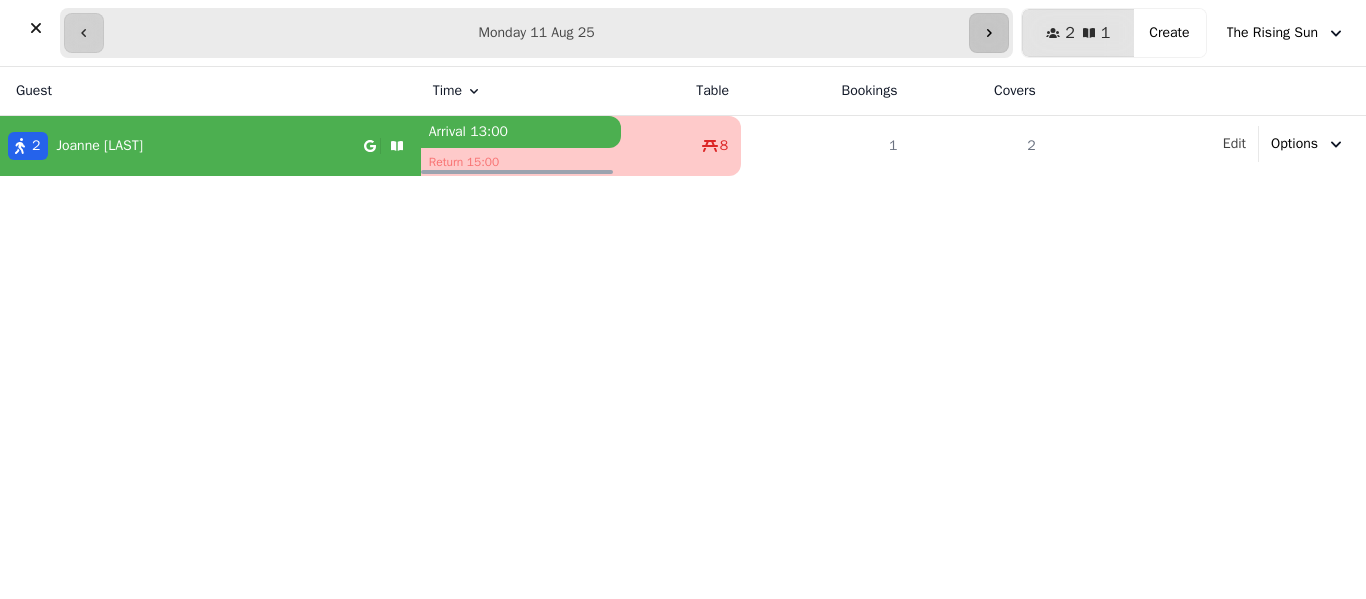 click at bounding box center (989, 33) 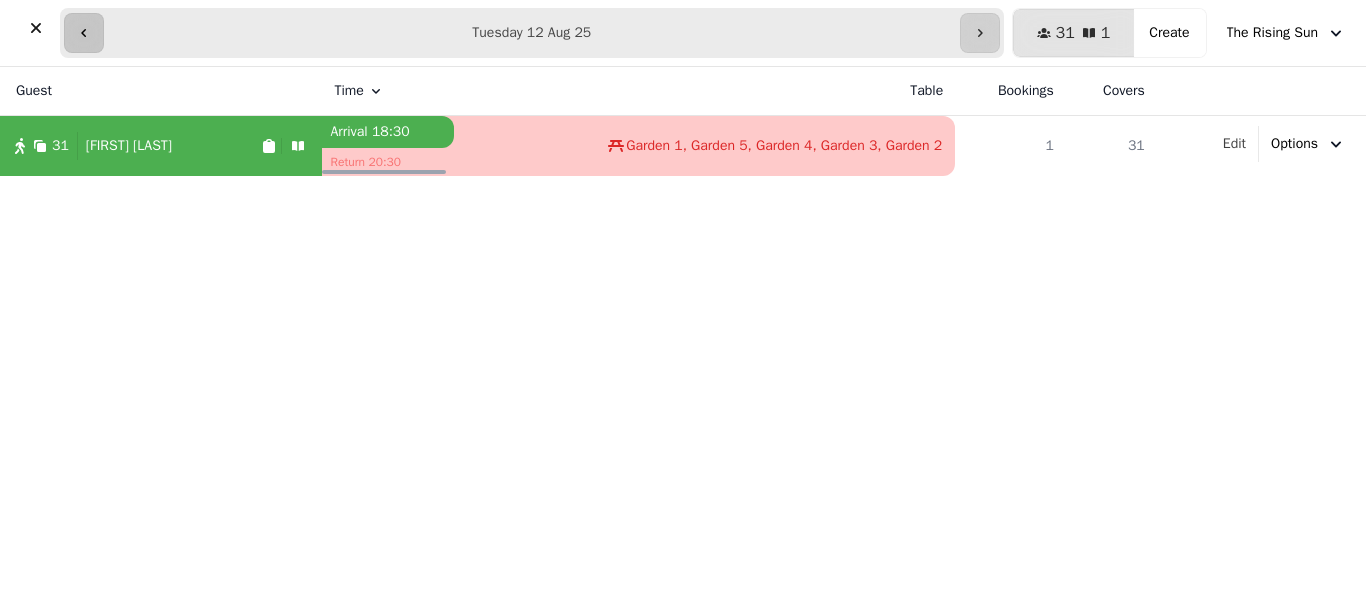 click at bounding box center (84, 33) 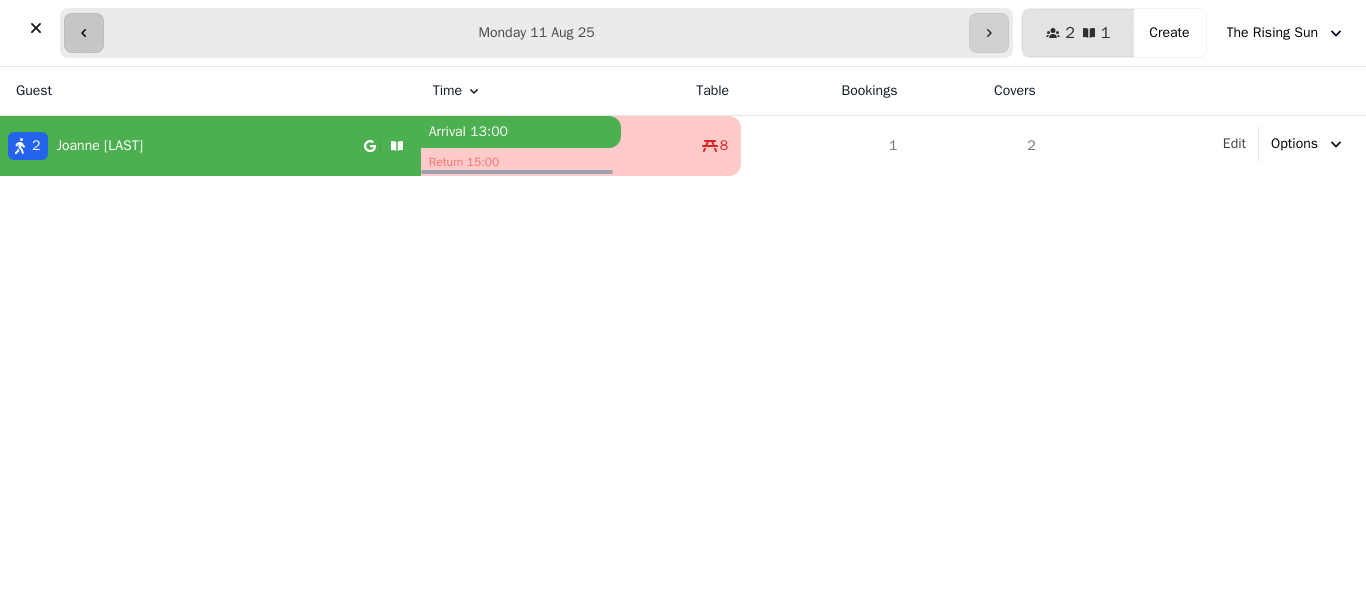 click at bounding box center [84, 33] 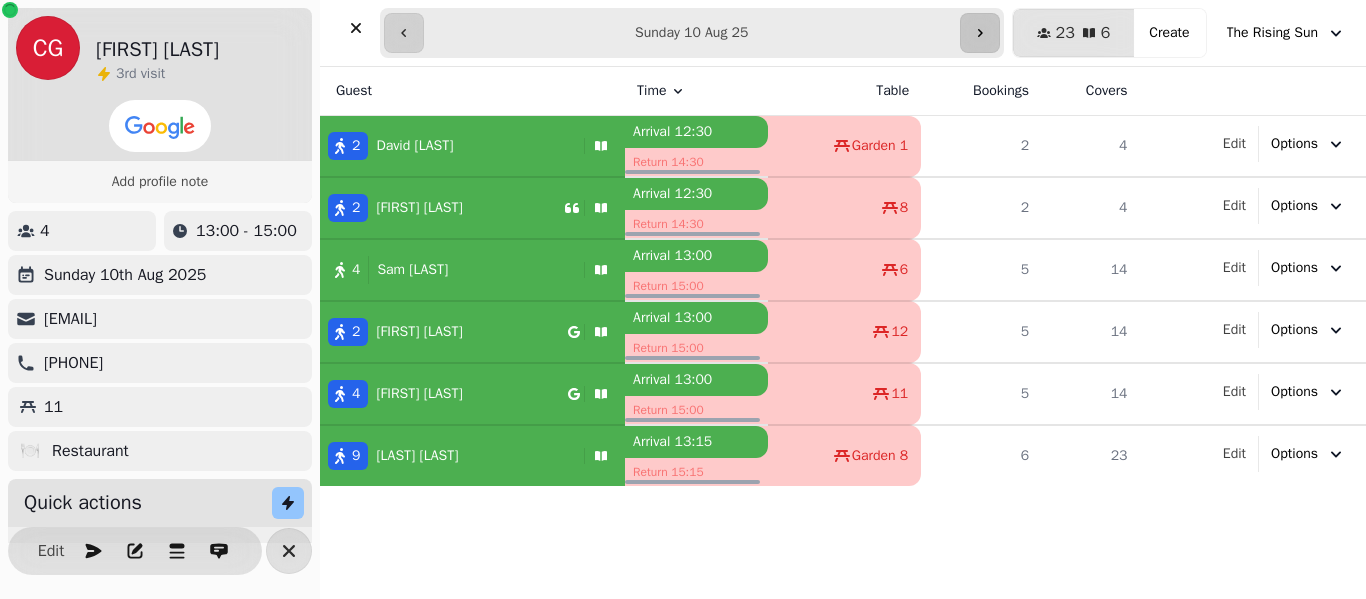 click 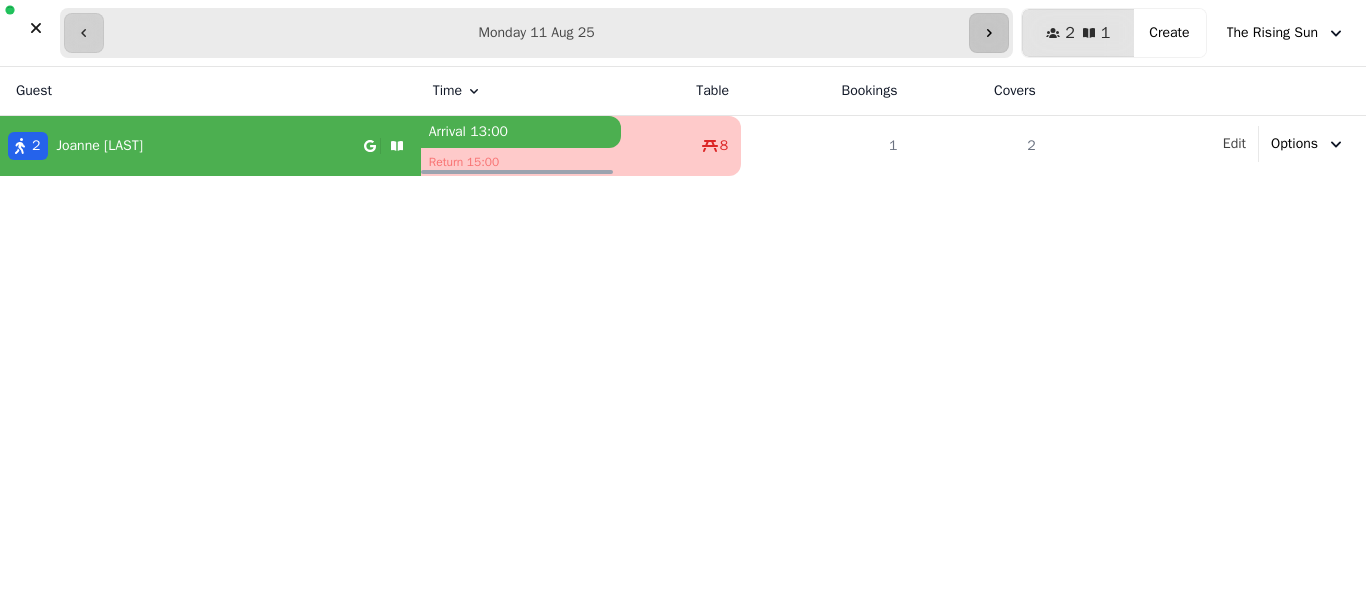 click 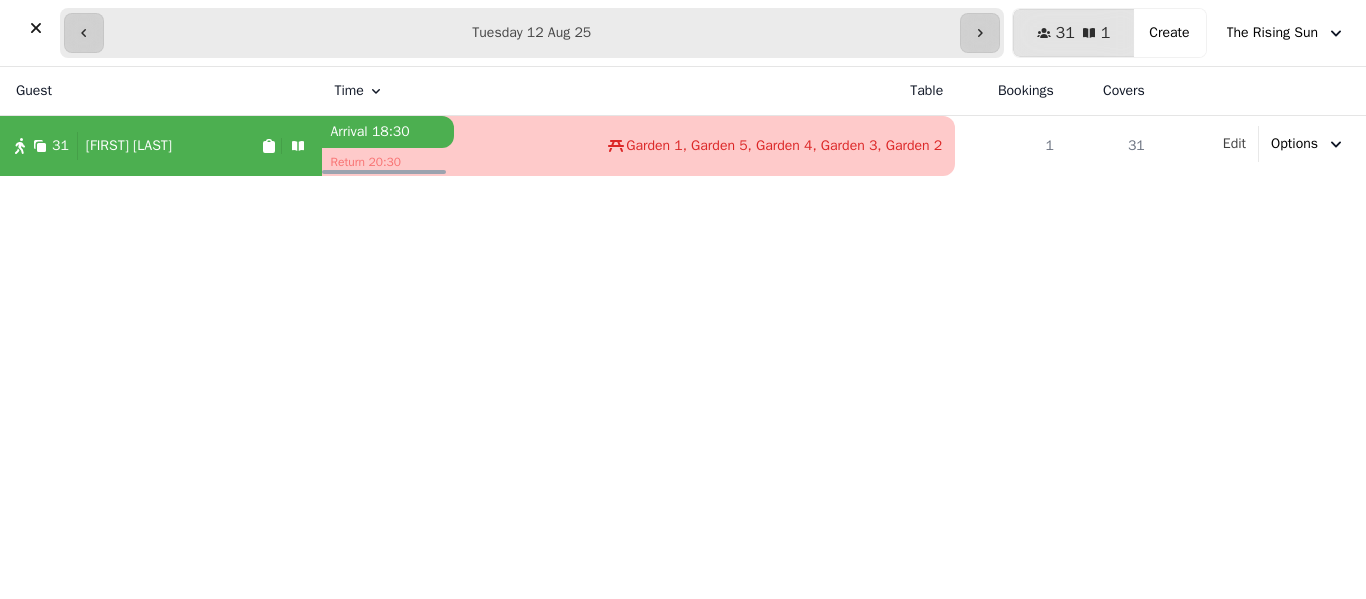 click on "31 [FIRST] [LAST]" at bounding box center (161, 146) 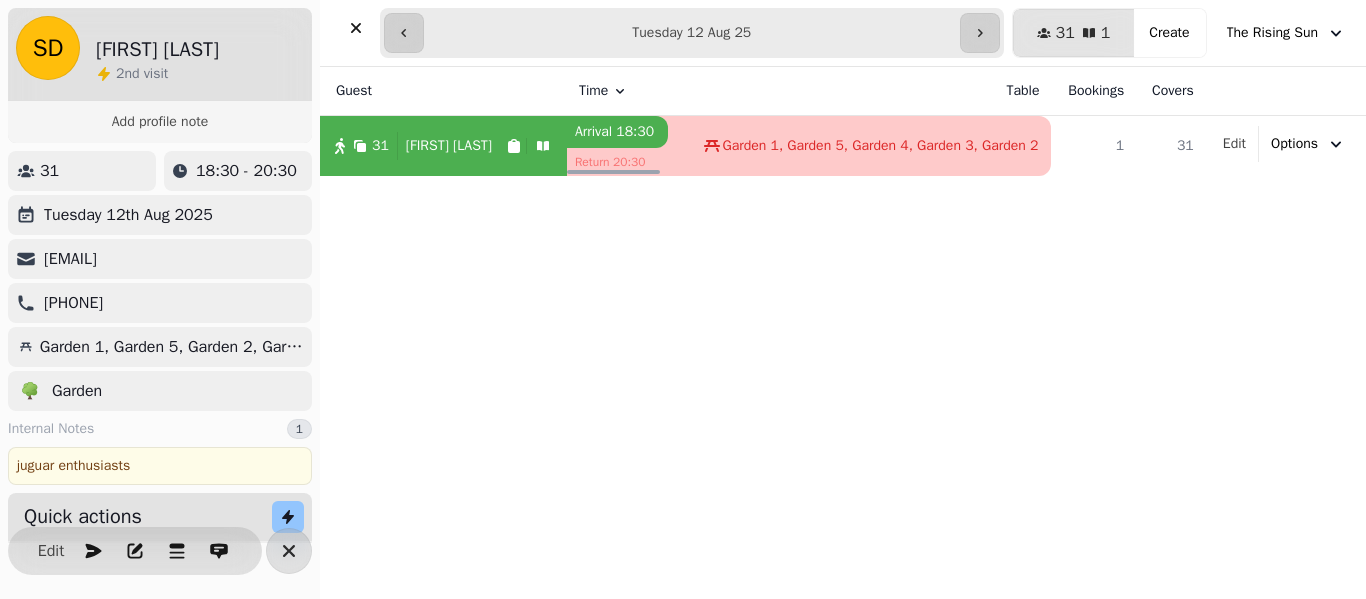 click on "Guest Time Table Bookings Covers 31 [FIRST] [LAST] Arrival 18:30 Return 20:30 Garden 1, Garden 5, Garden 4, Garden 3, Garden 2 1 31 Edit Options" at bounding box center (843, 333) 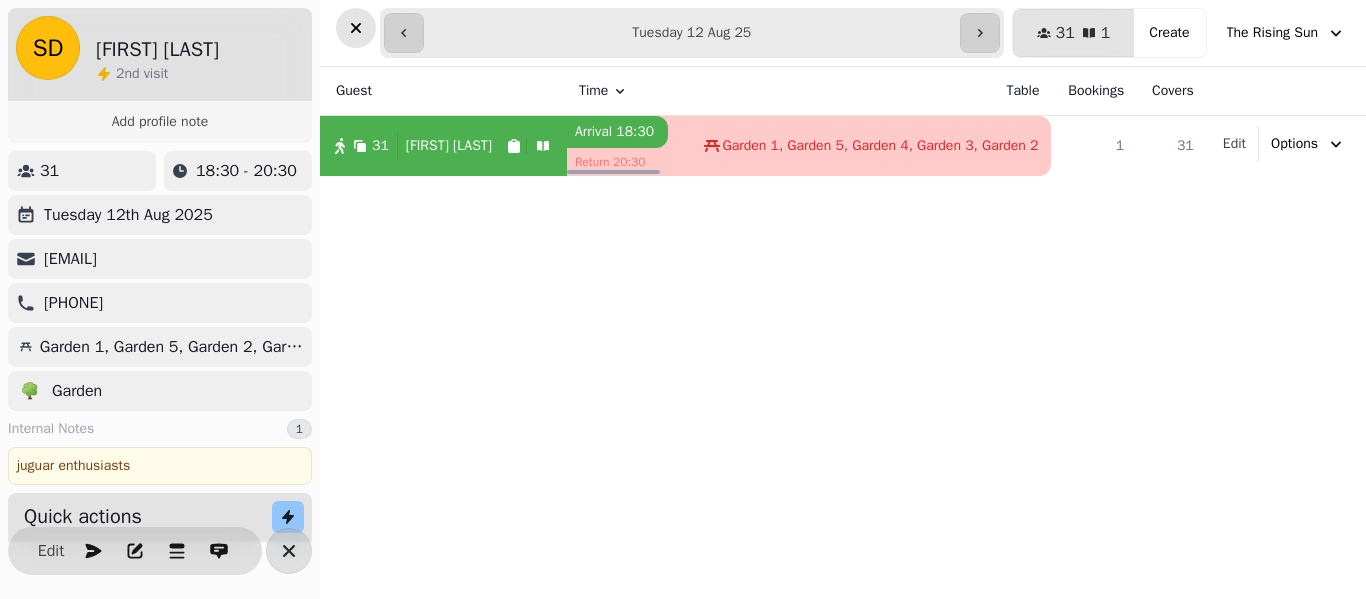 click 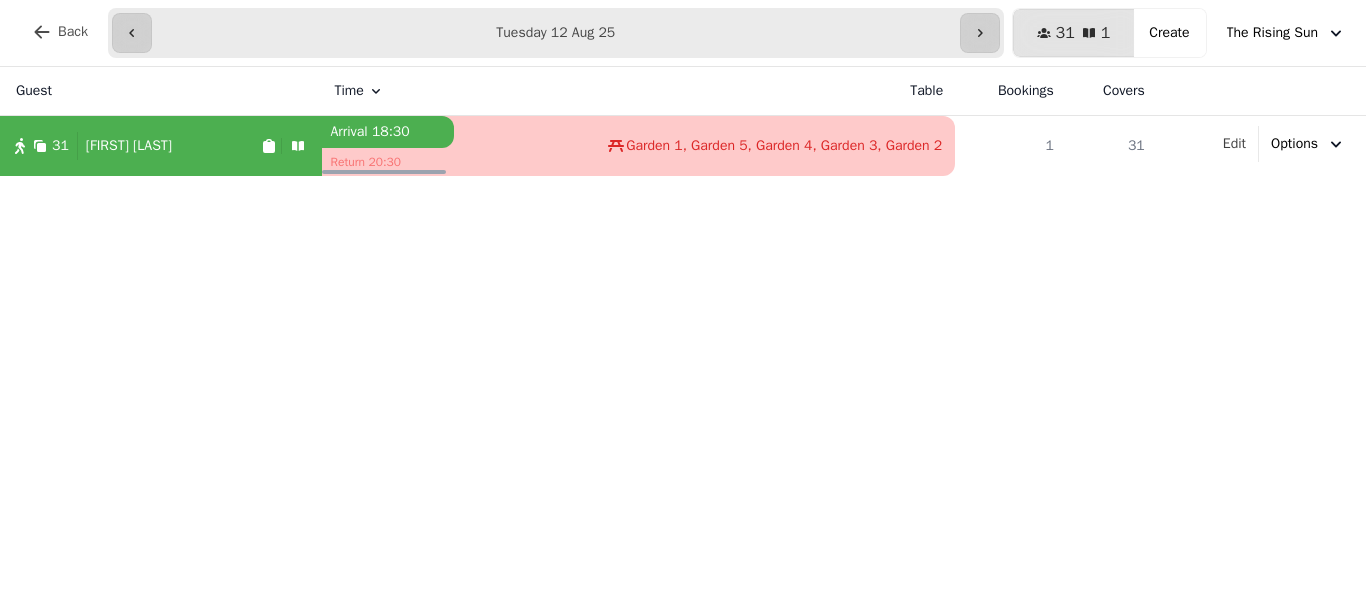 click on "[FIRST] [LAST]" at bounding box center (125, 146) 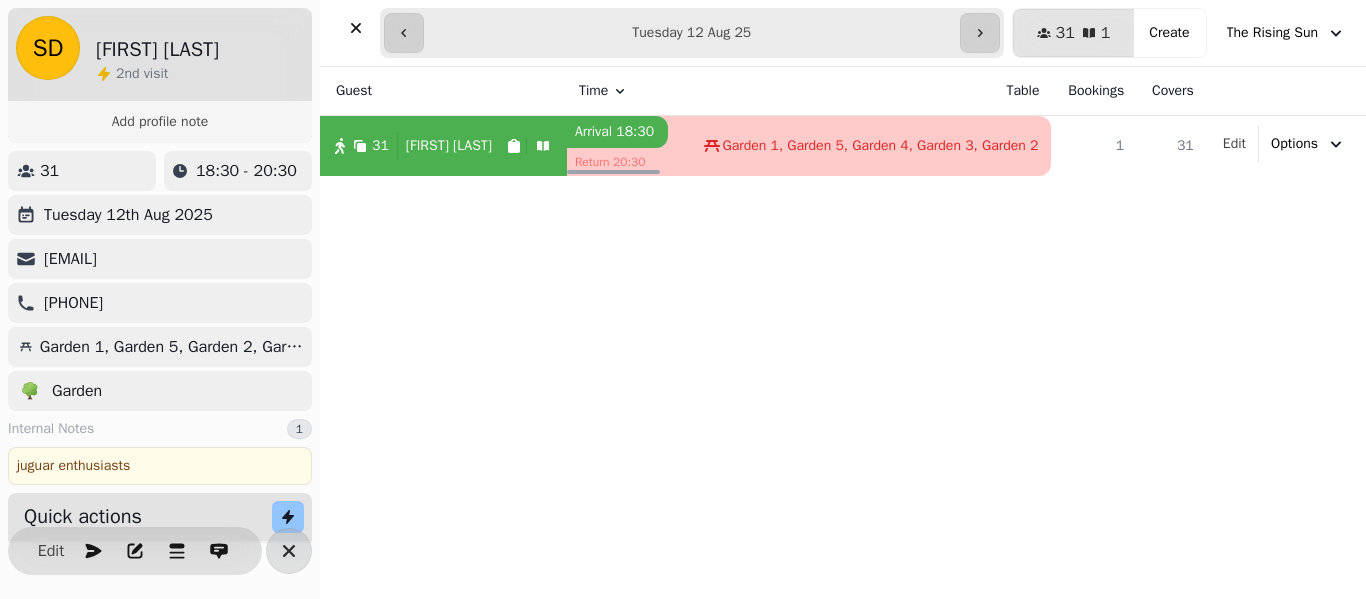 click on "31" at bounding box center [82, 171] 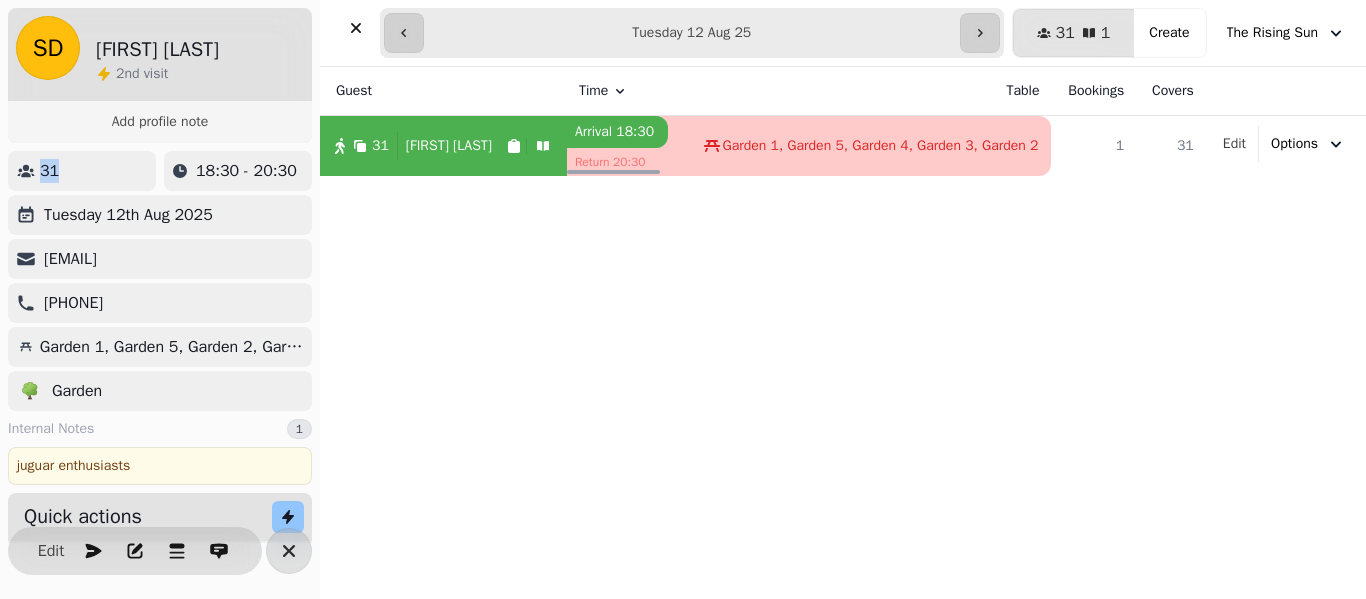 click on "31" at bounding box center [49, 171] 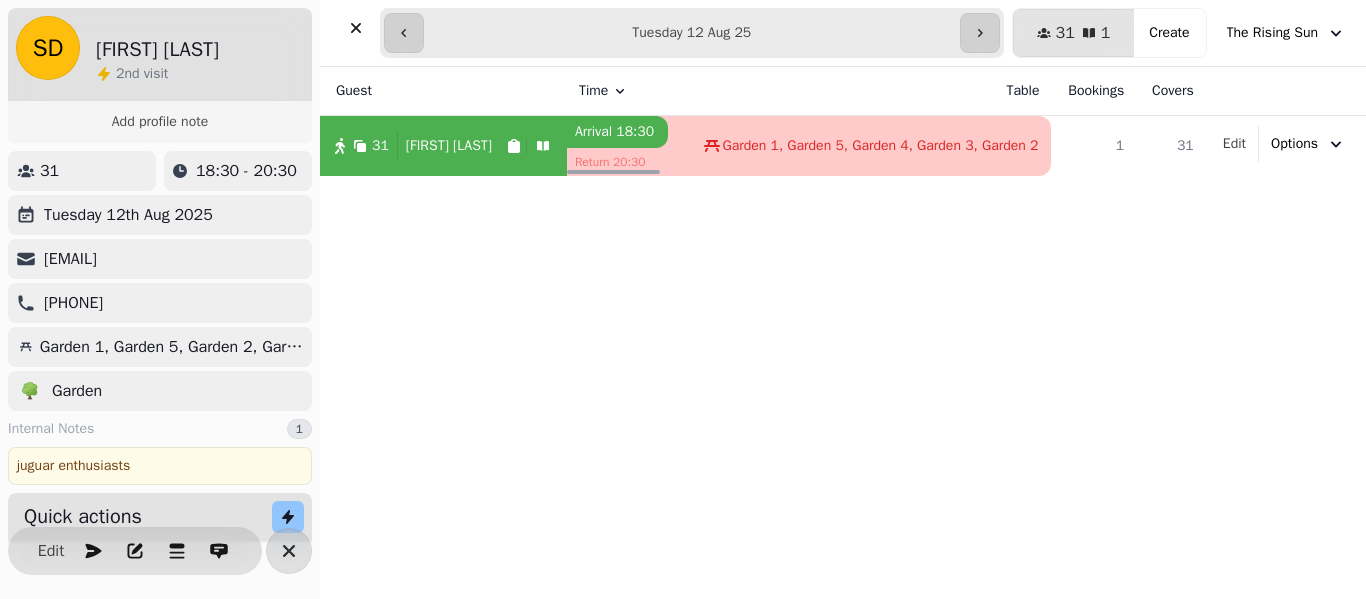 click on "31" at bounding box center (82, 171) 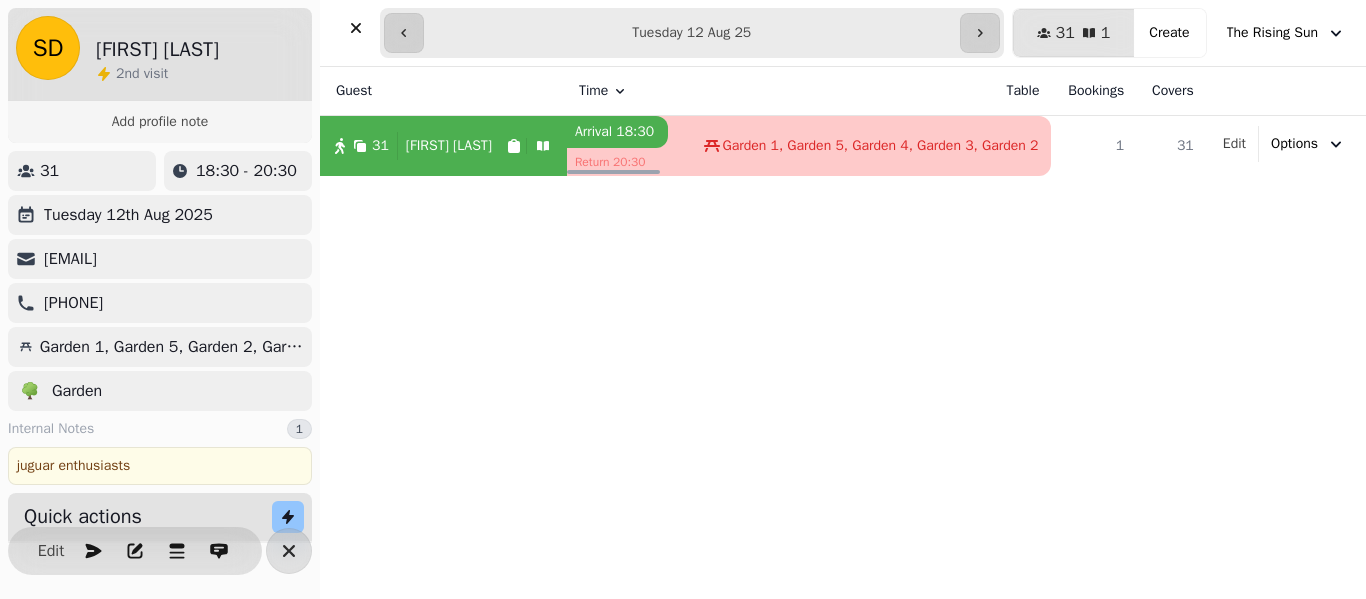 click on "31" at bounding box center [49, 171] 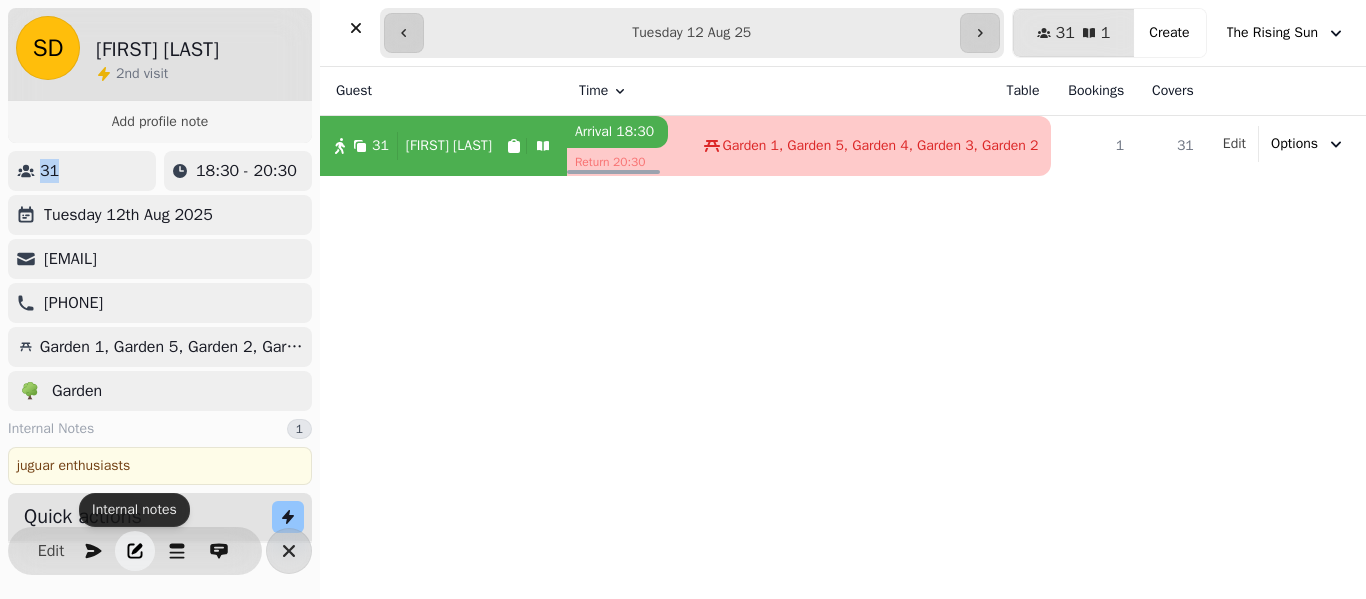 click 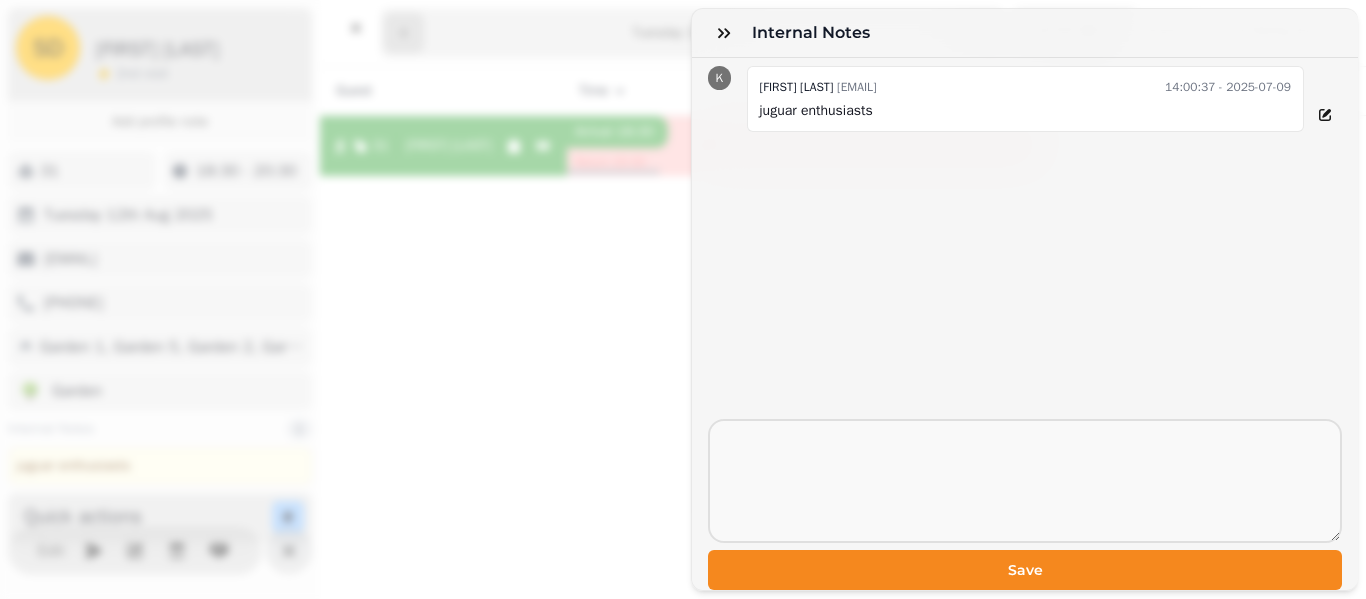 click on "Internal Notes K [LAST] M [LAST] [EMAIL] 14:00:37 - 2025-07-09 juguar enthusiasts Save" at bounding box center (683, 315) 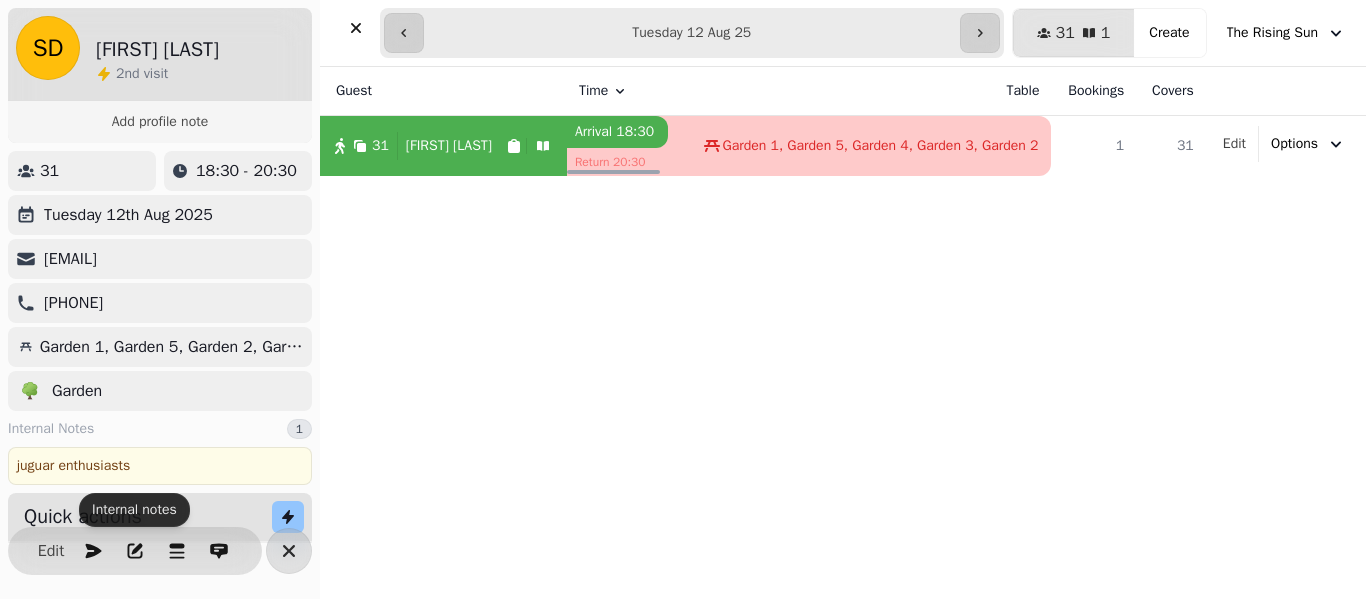 click on "Guest Time Table Bookings Covers 31 [FIRST] [LAST] Arrival 18:30 Return 20:30 Garden 1, Garden 5, Garden 4, Garden 3, Garden 2 1 31 Edit Options" at bounding box center [843, 333] 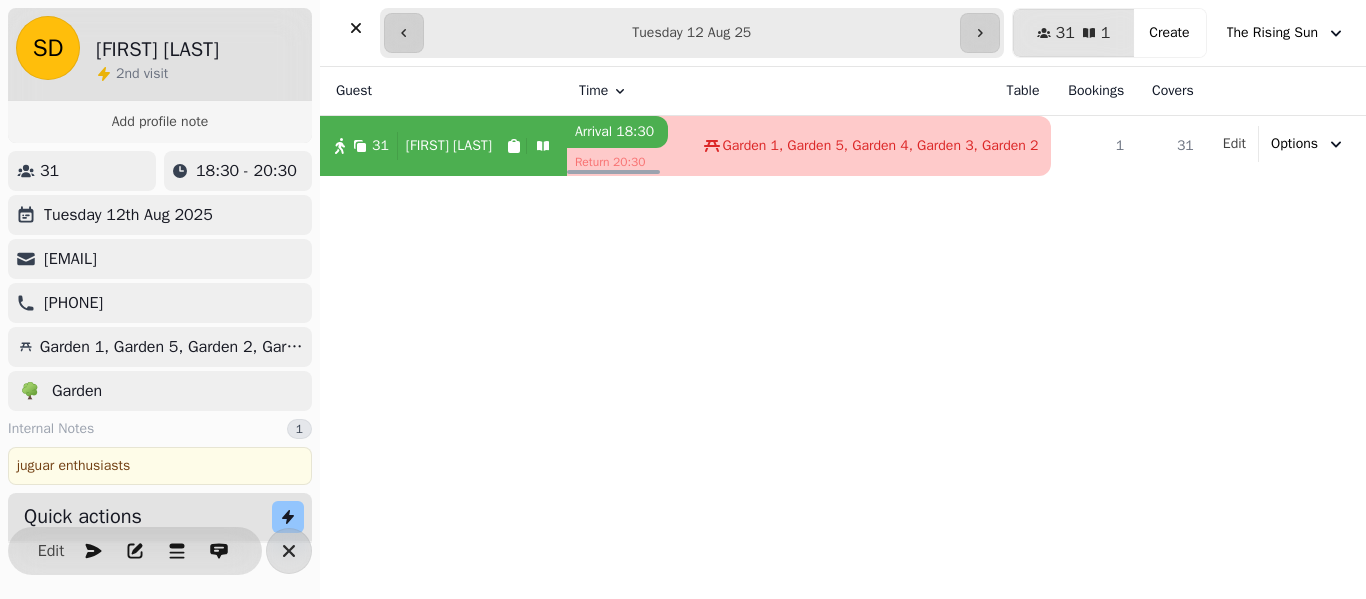 click on "31" at bounding box center (82, 171) 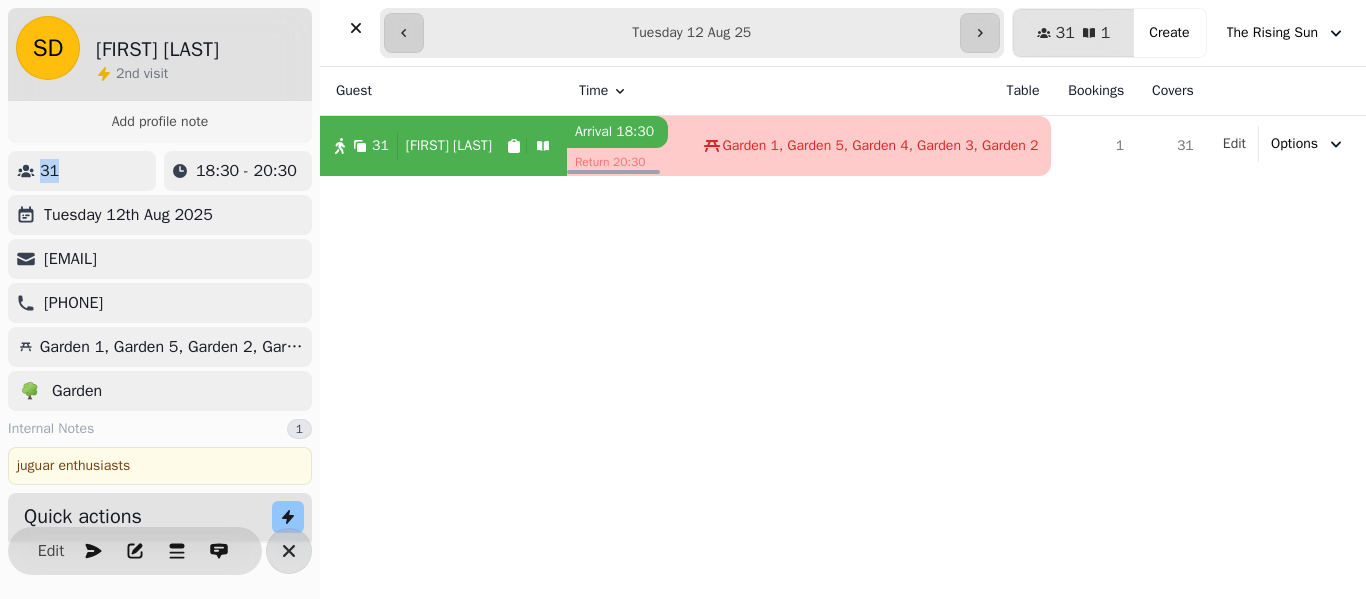 click on "31" at bounding box center (49, 171) 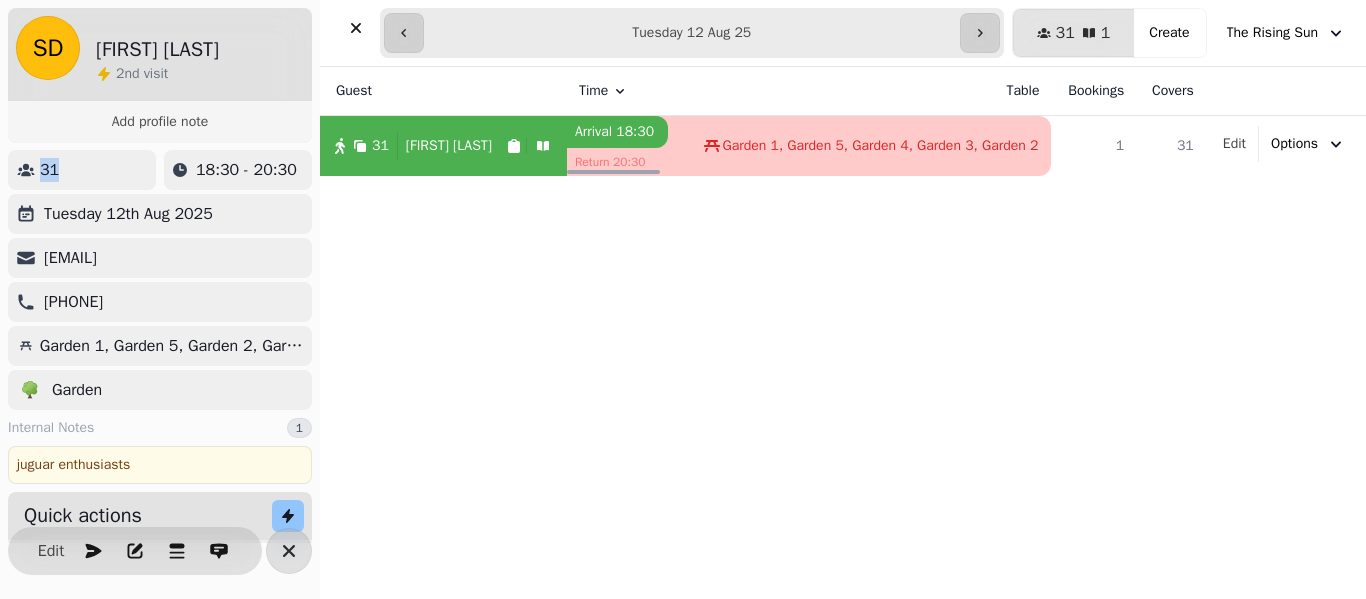 scroll, scrollTop: 0, scrollLeft: 0, axis: both 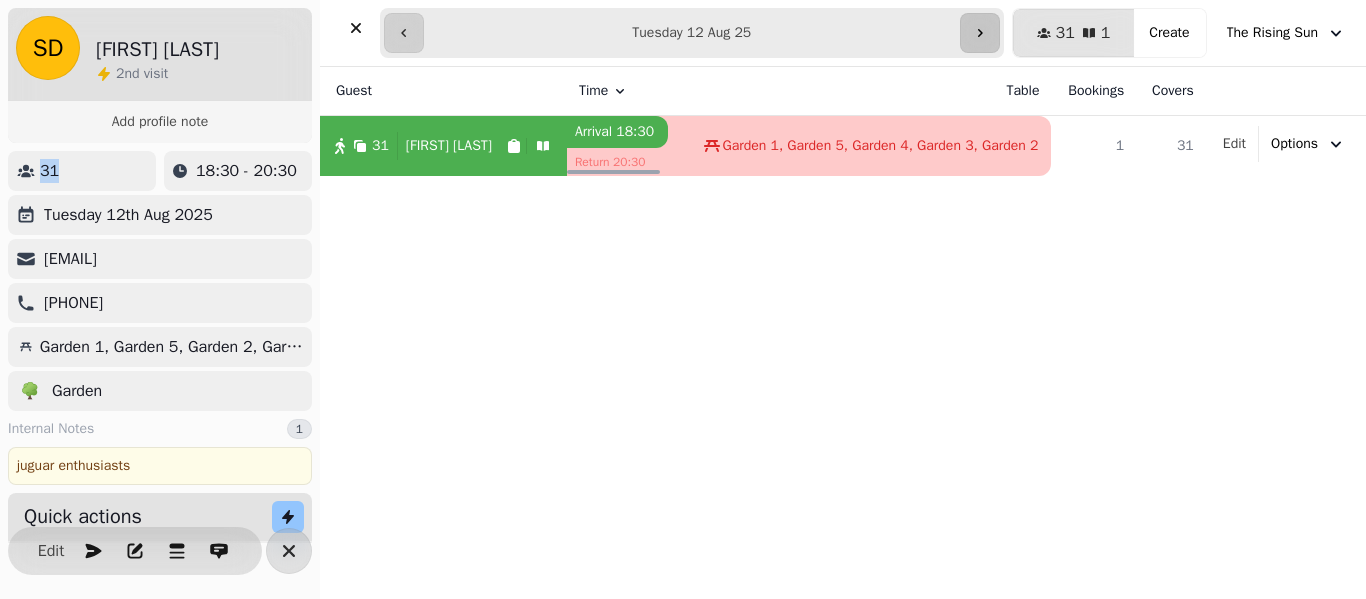 click at bounding box center [980, 33] 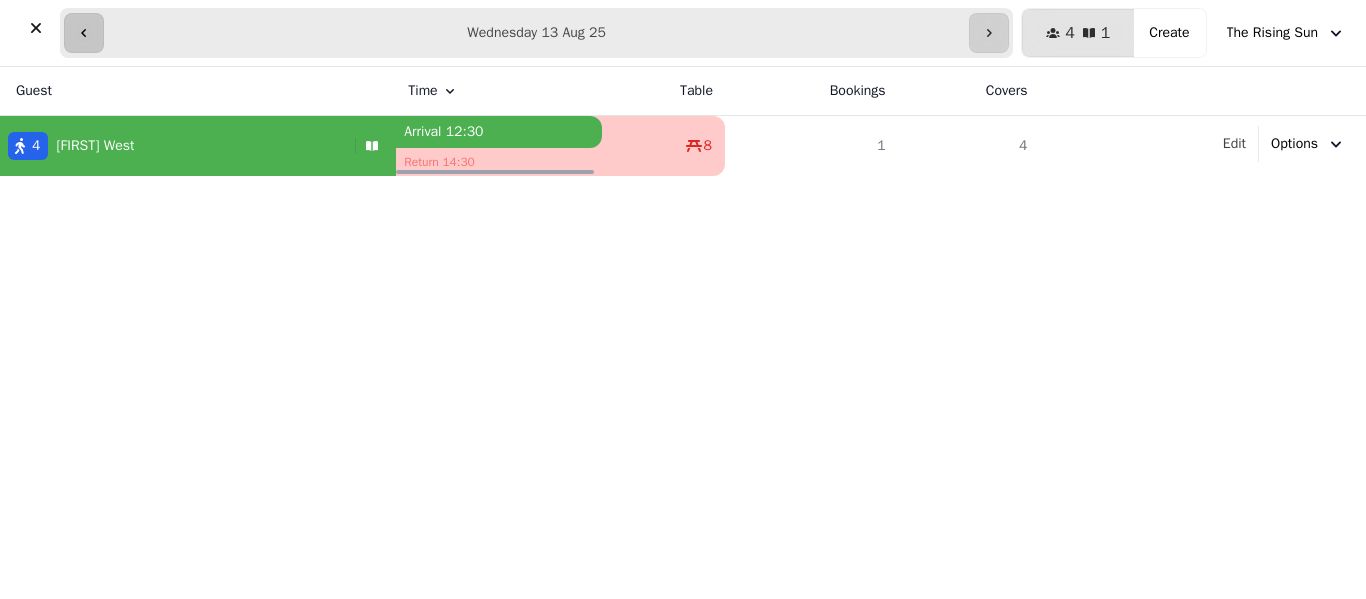 click at bounding box center (84, 33) 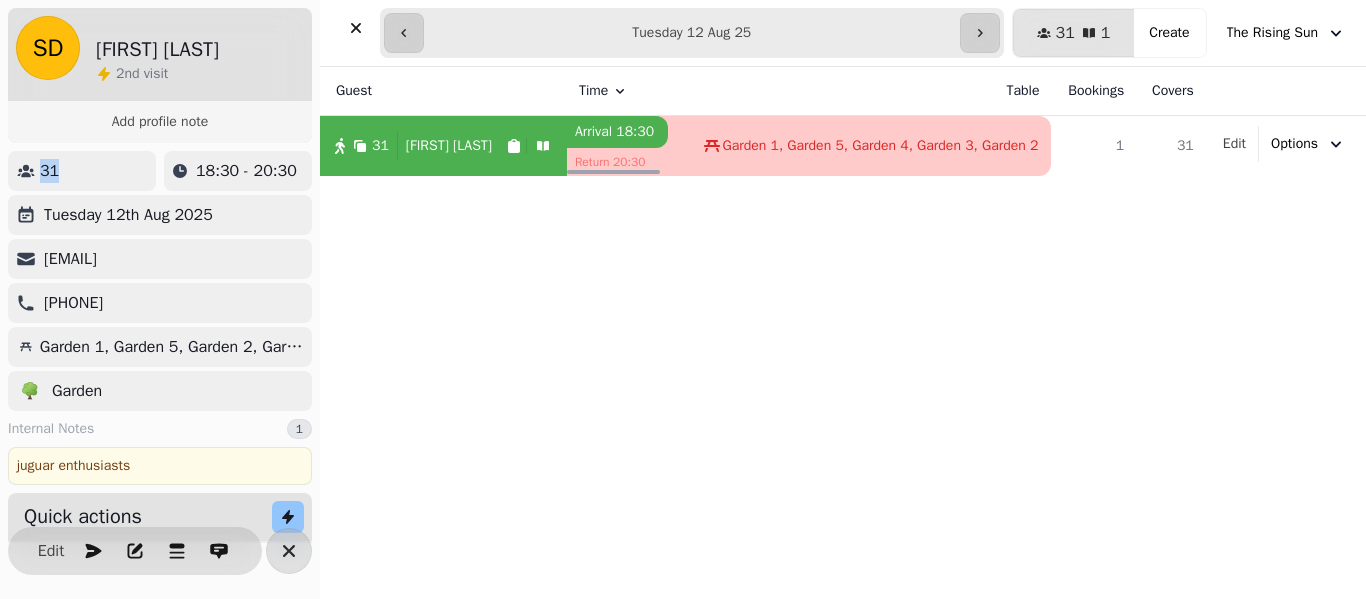 click on "**** Tuesday 12 Aug 25 12 Aug" at bounding box center [692, 33] 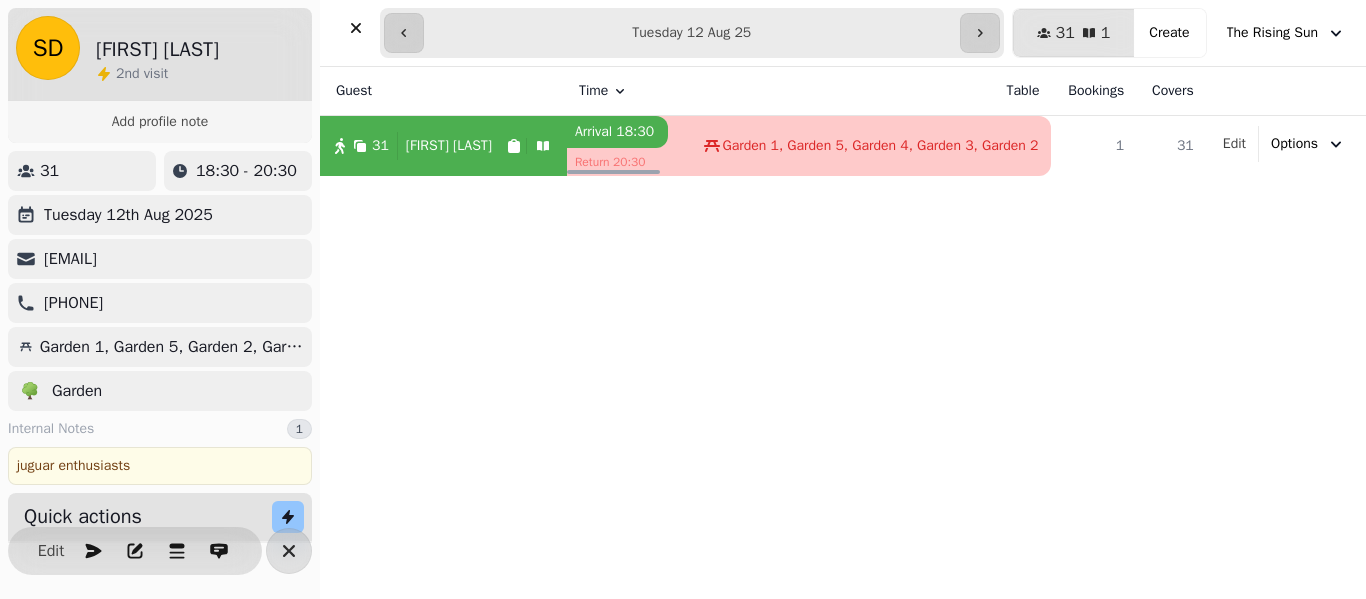 click on "**********" at bounding box center [692, 33] 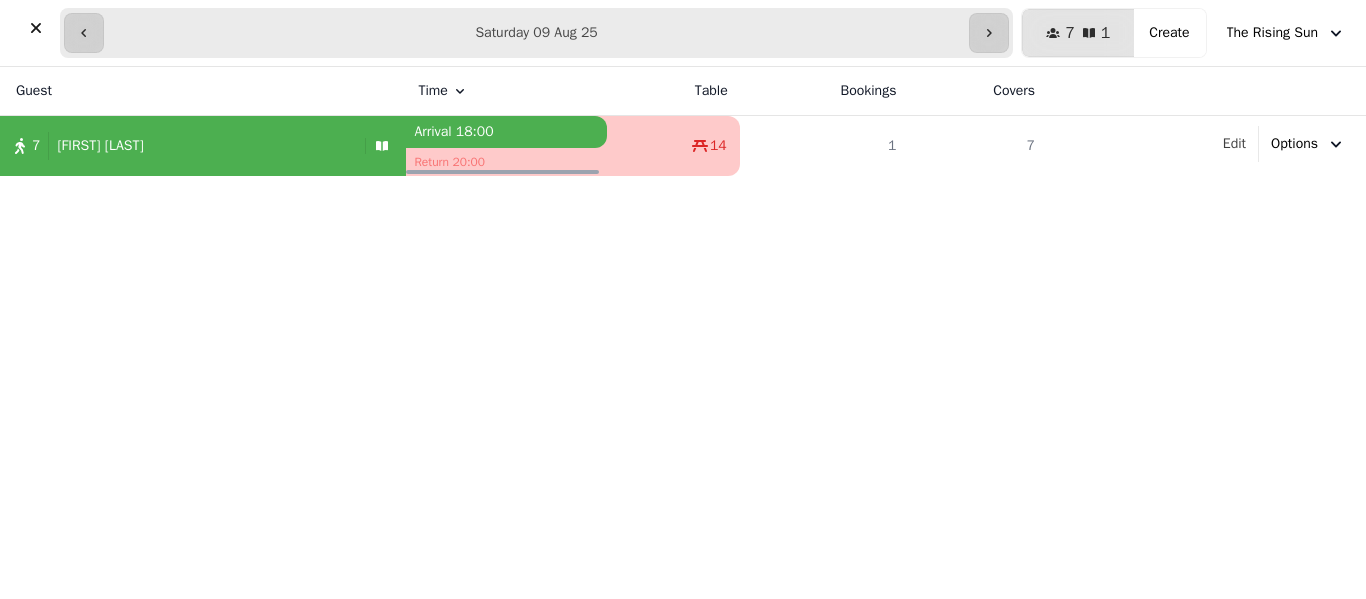click on "**********" at bounding box center [536, 33] 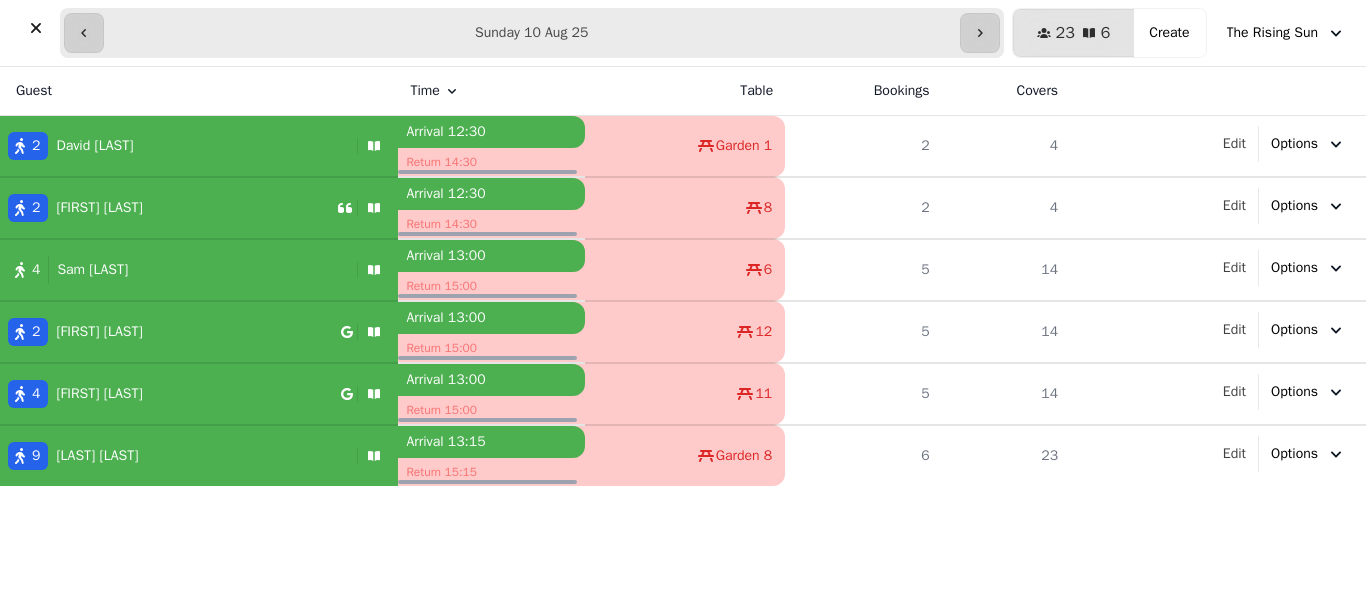 click on "**********" at bounding box center [532, 33] 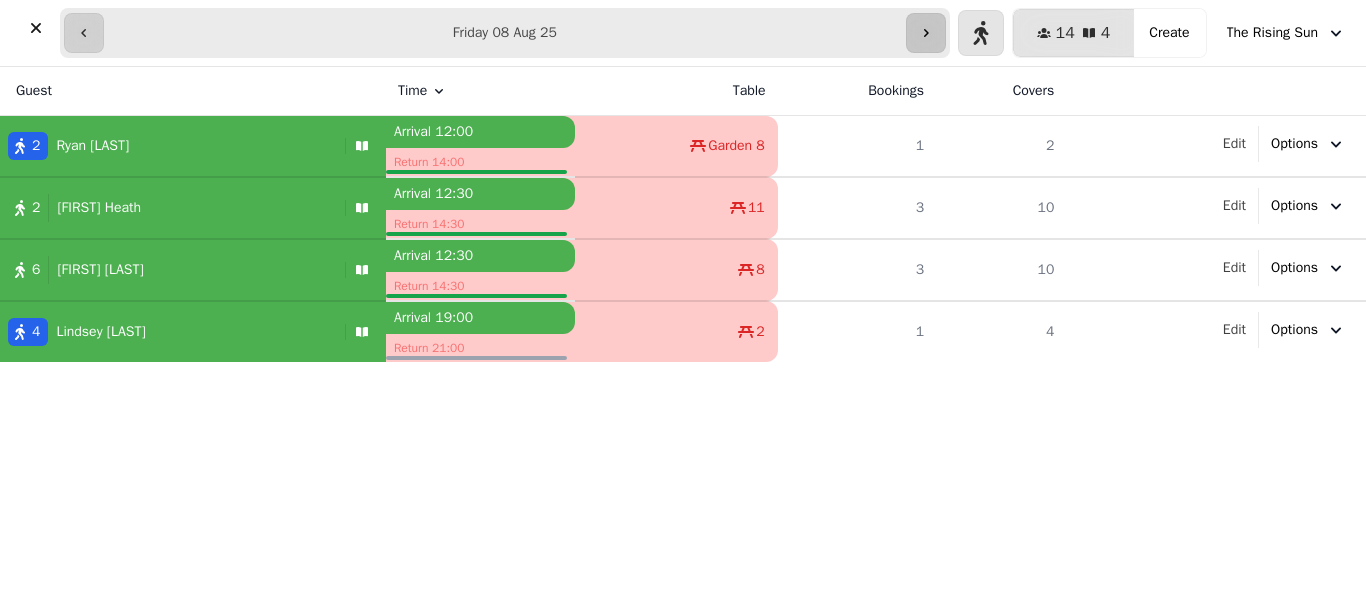 click at bounding box center (926, 33) 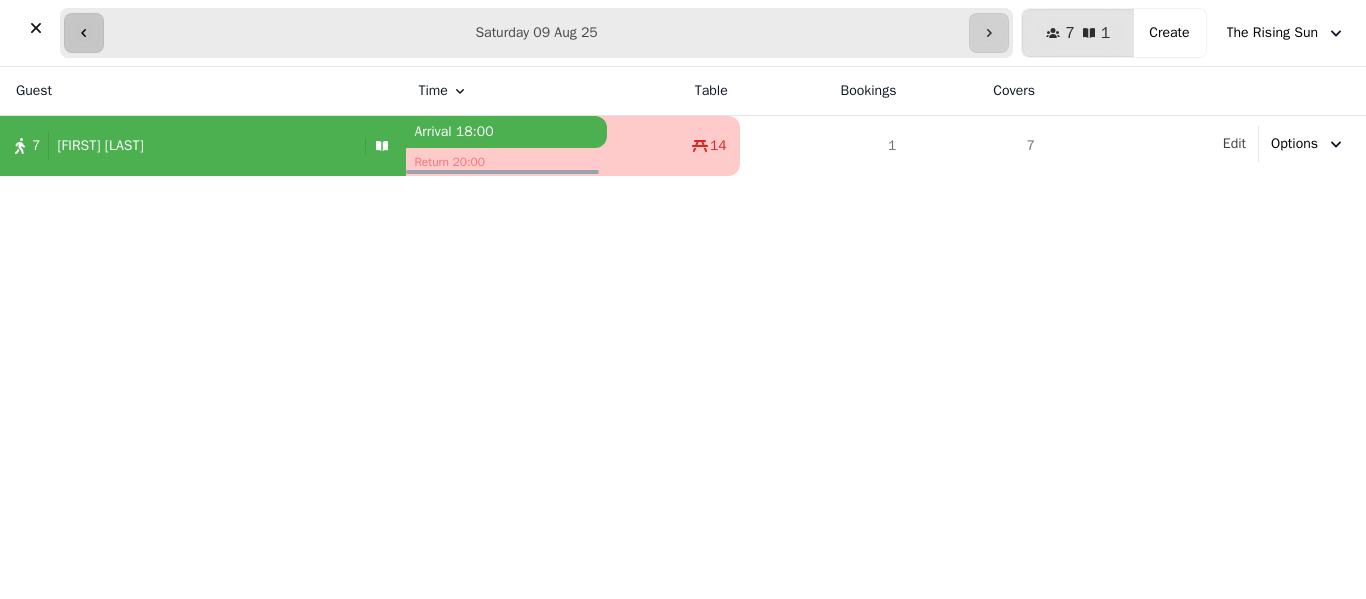 click 